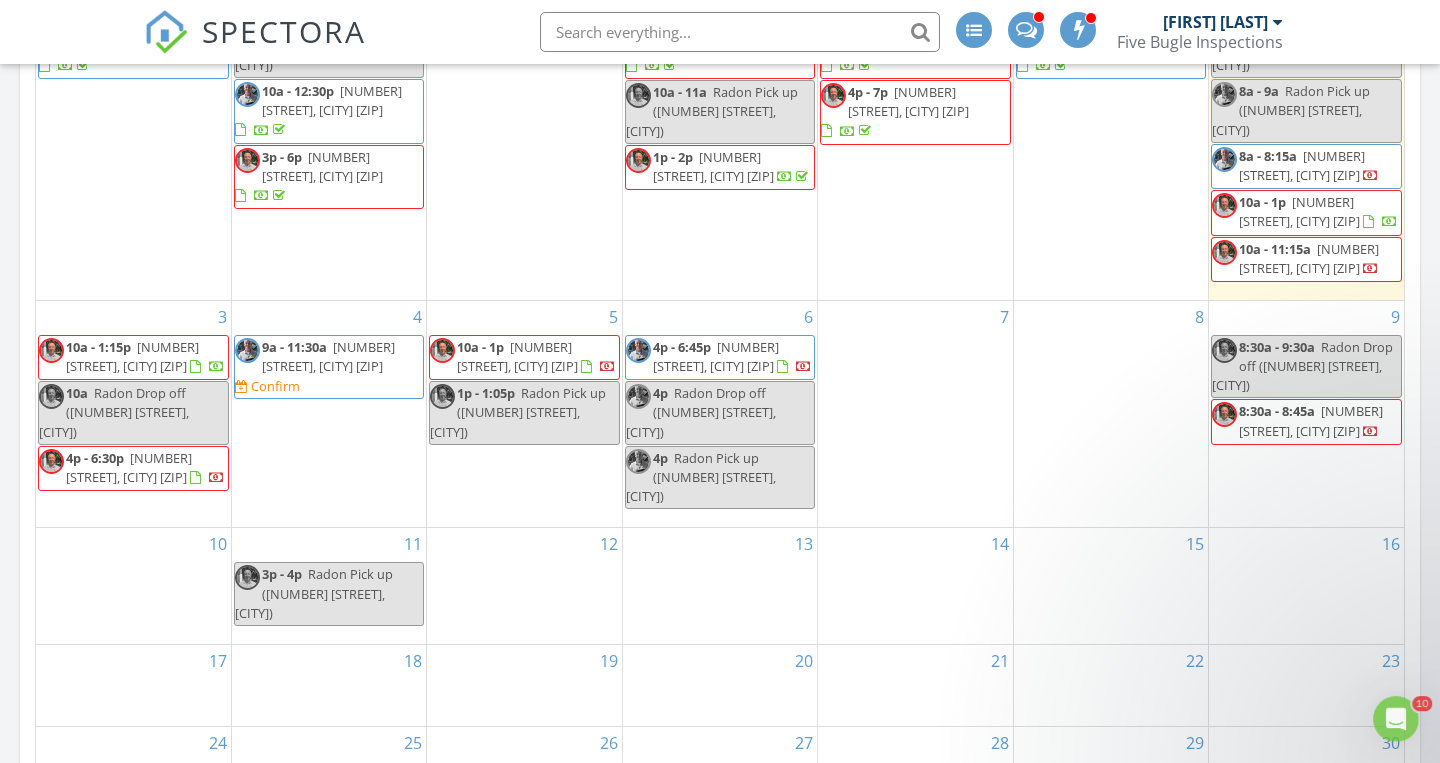 scroll, scrollTop: 0, scrollLeft: 0, axis: both 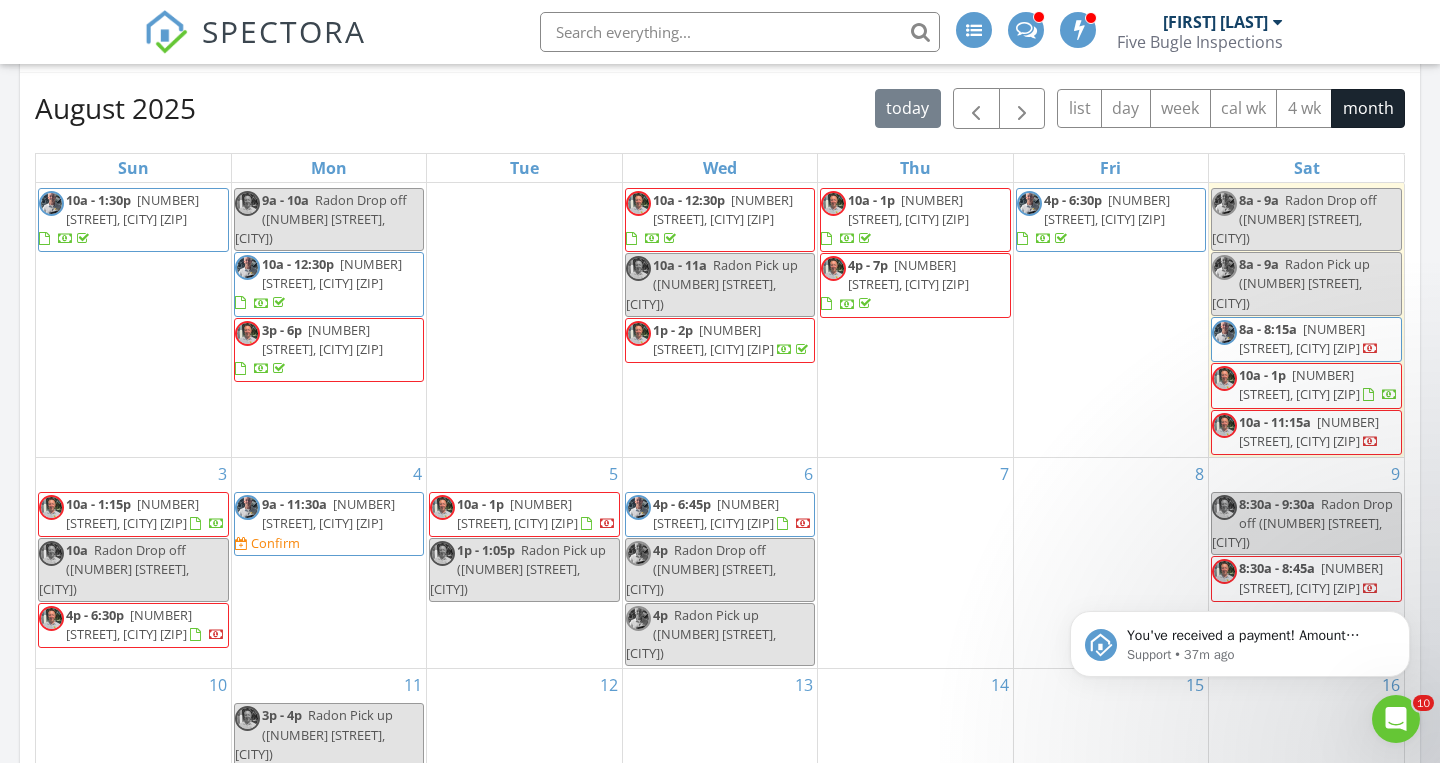 click on "[TIME]
[NUMBER] [STREET], [CITY] [ZIP]
Confirm" at bounding box center [329, 524] 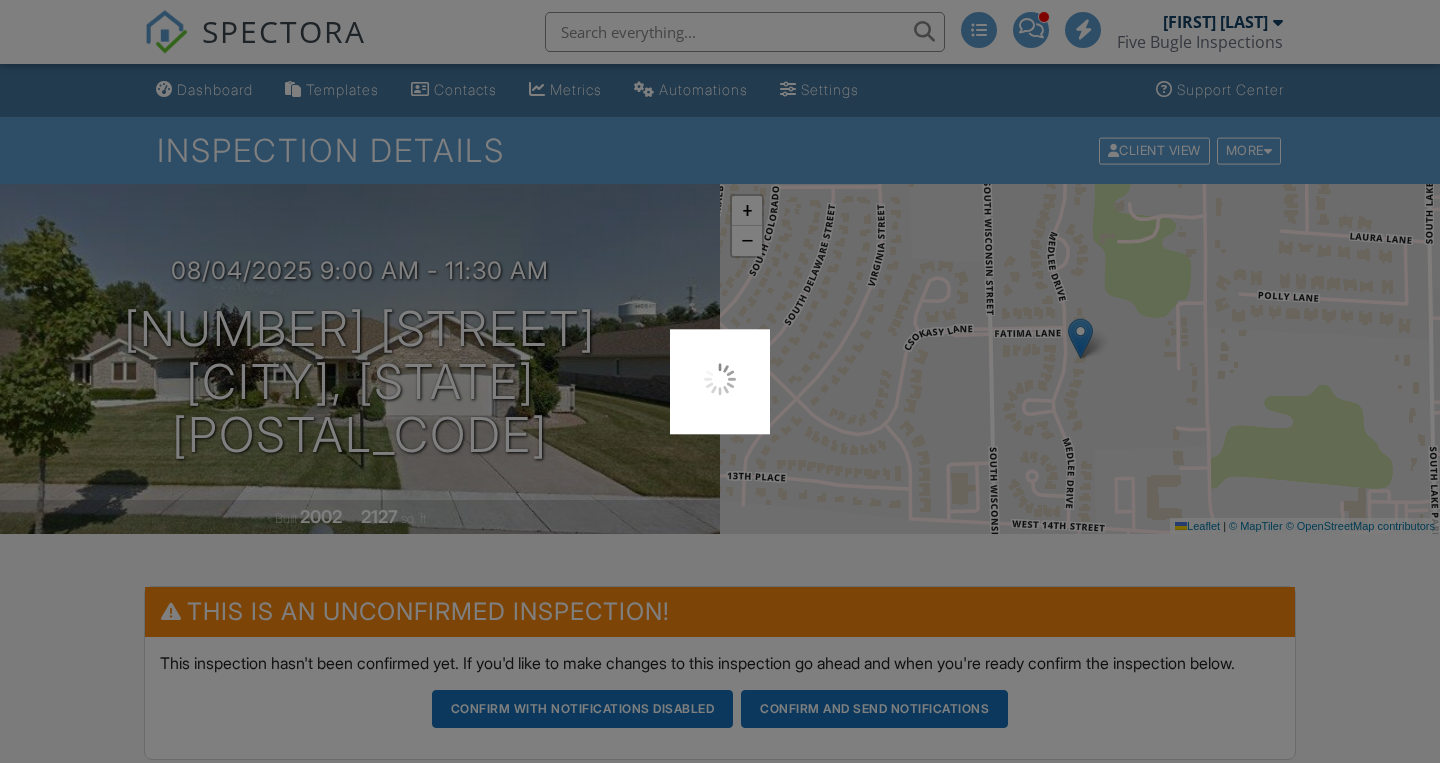 scroll, scrollTop: 0, scrollLeft: 0, axis: both 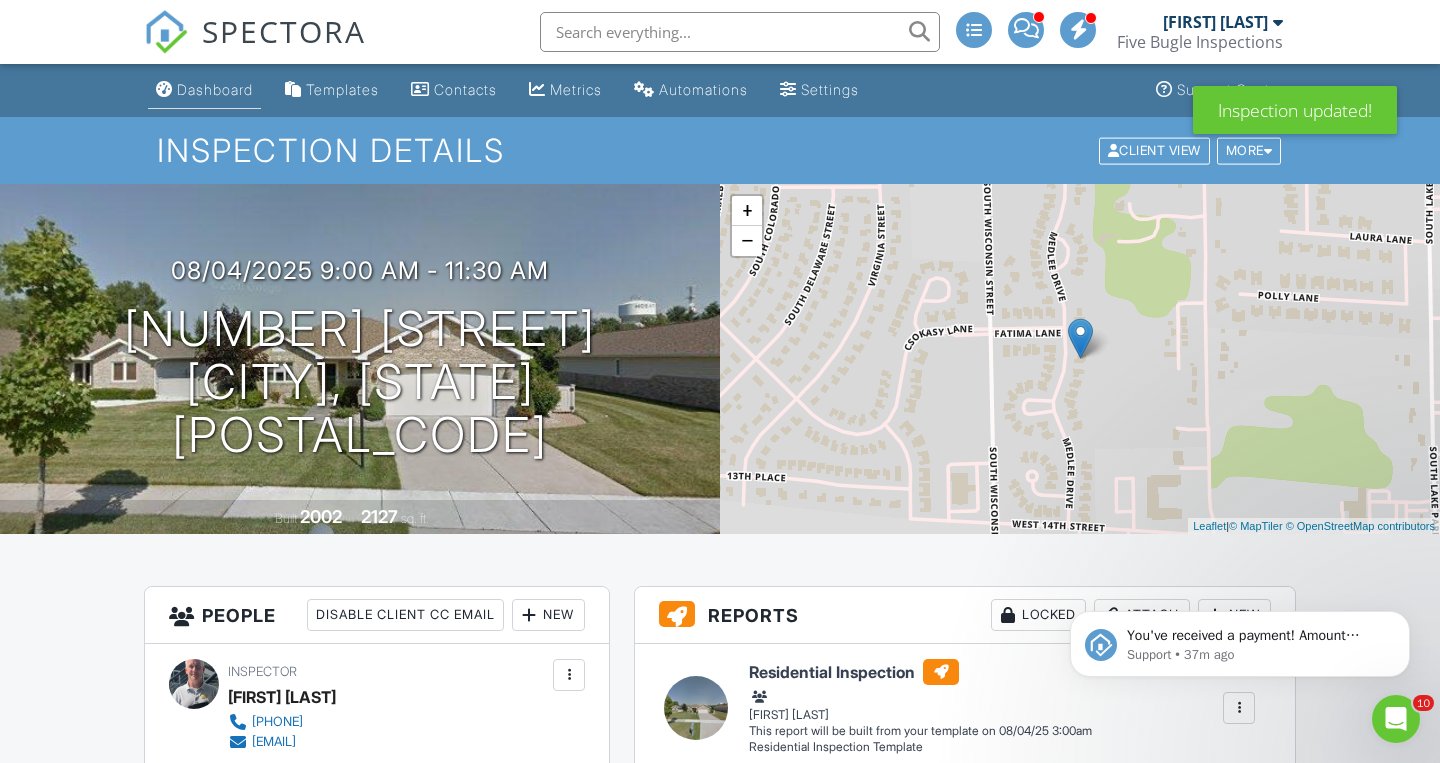 click on "Dashboard" at bounding box center (204, 90) 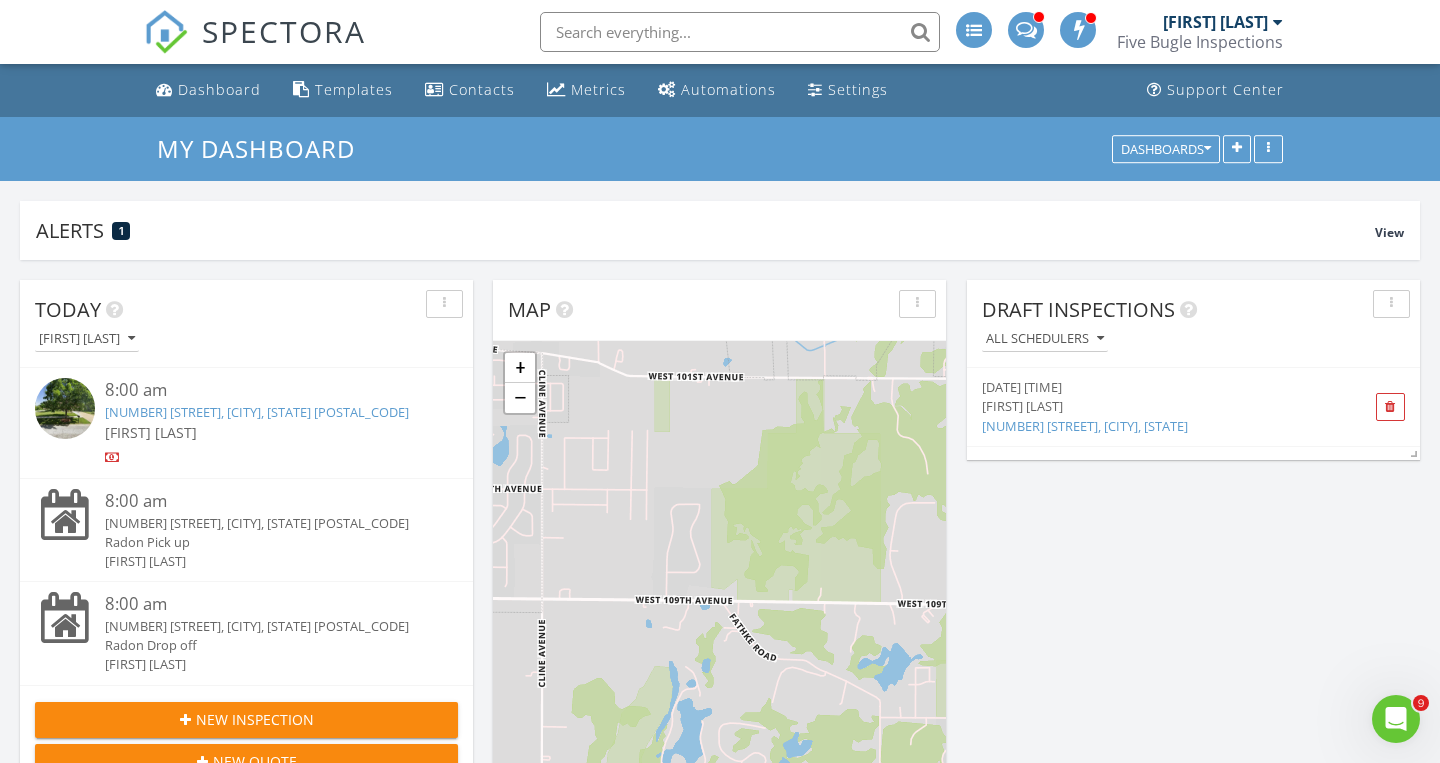 scroll, scrollTop: 0, scrollLeft: 0, axis: both 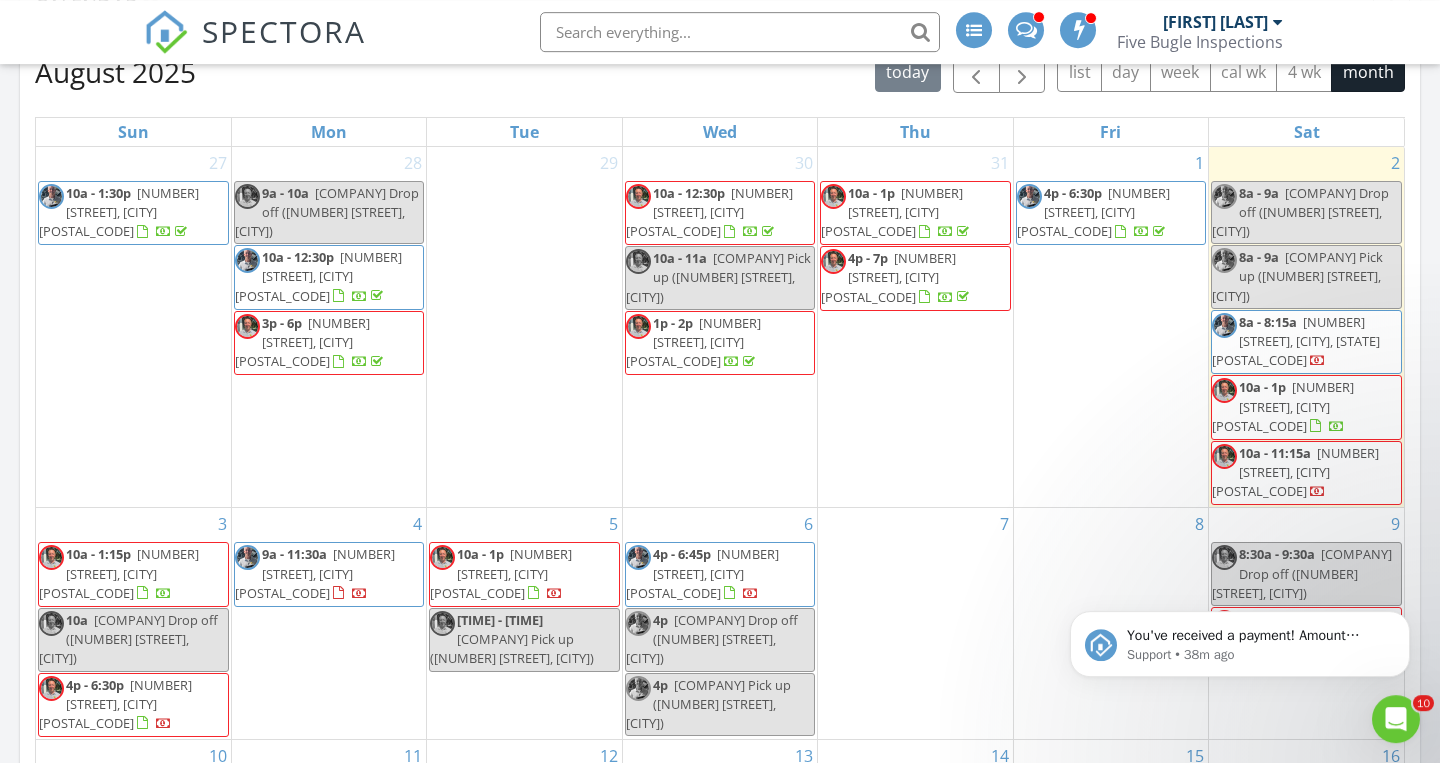 click at bounding box center (740, 32) 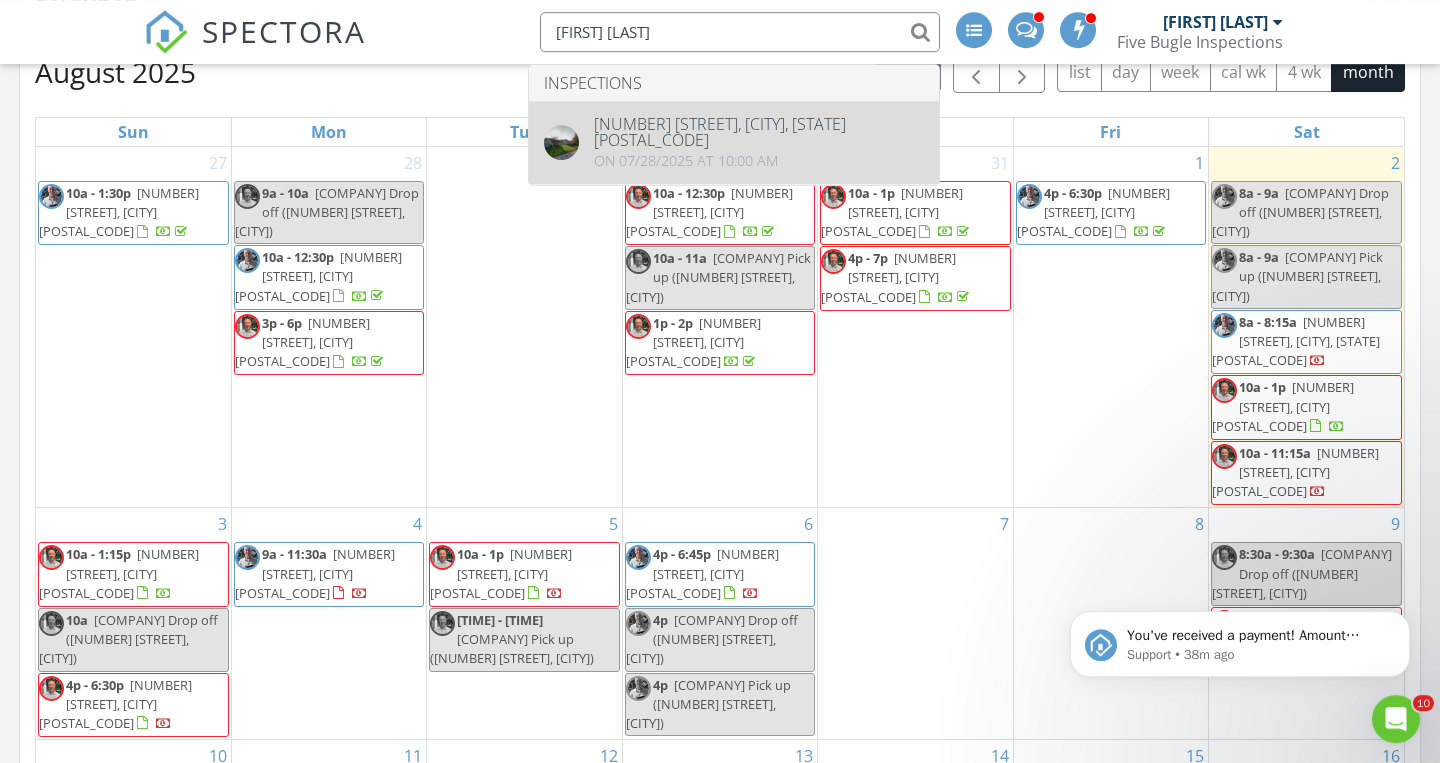 type on "jacob hunt" 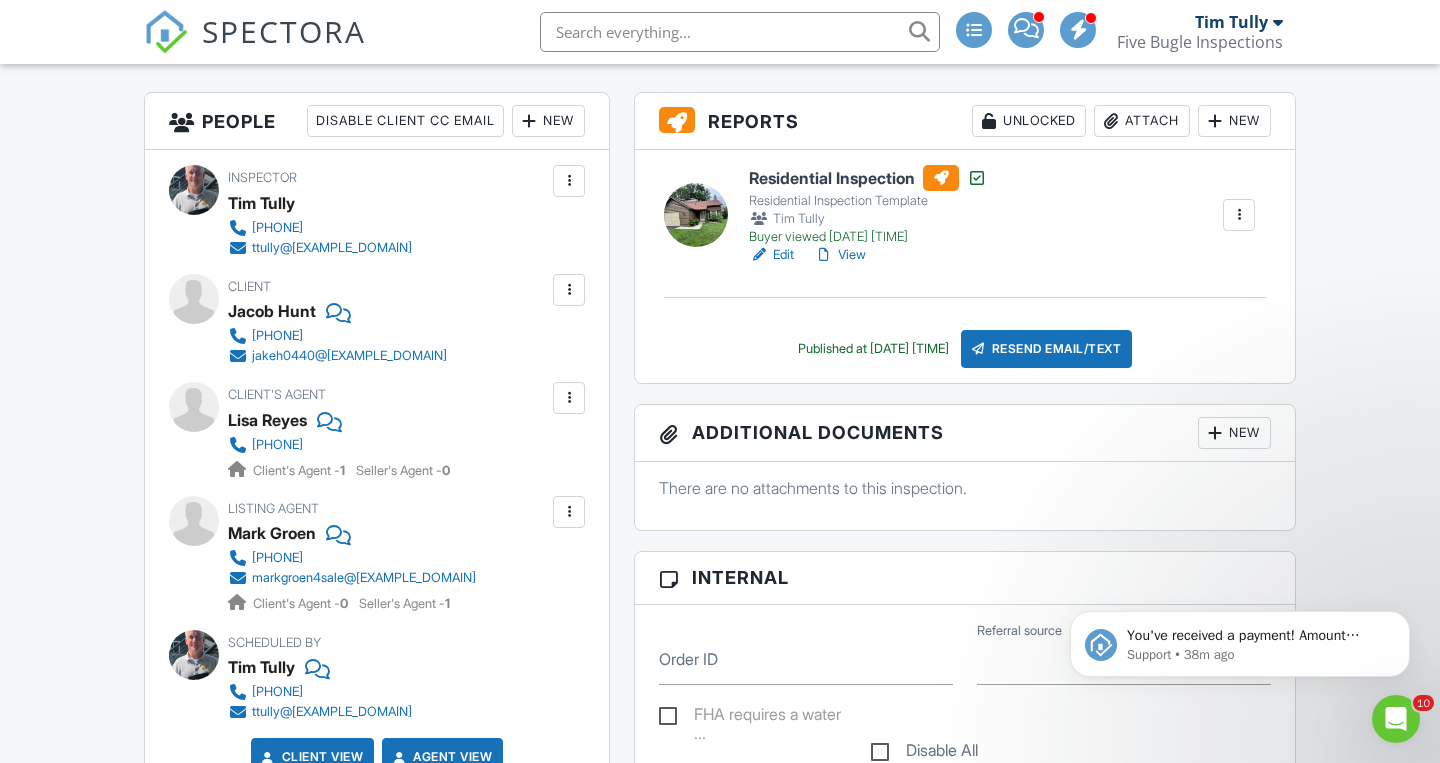scroll, scrollTop: 544, scrollLeft: 0, axis: vertical 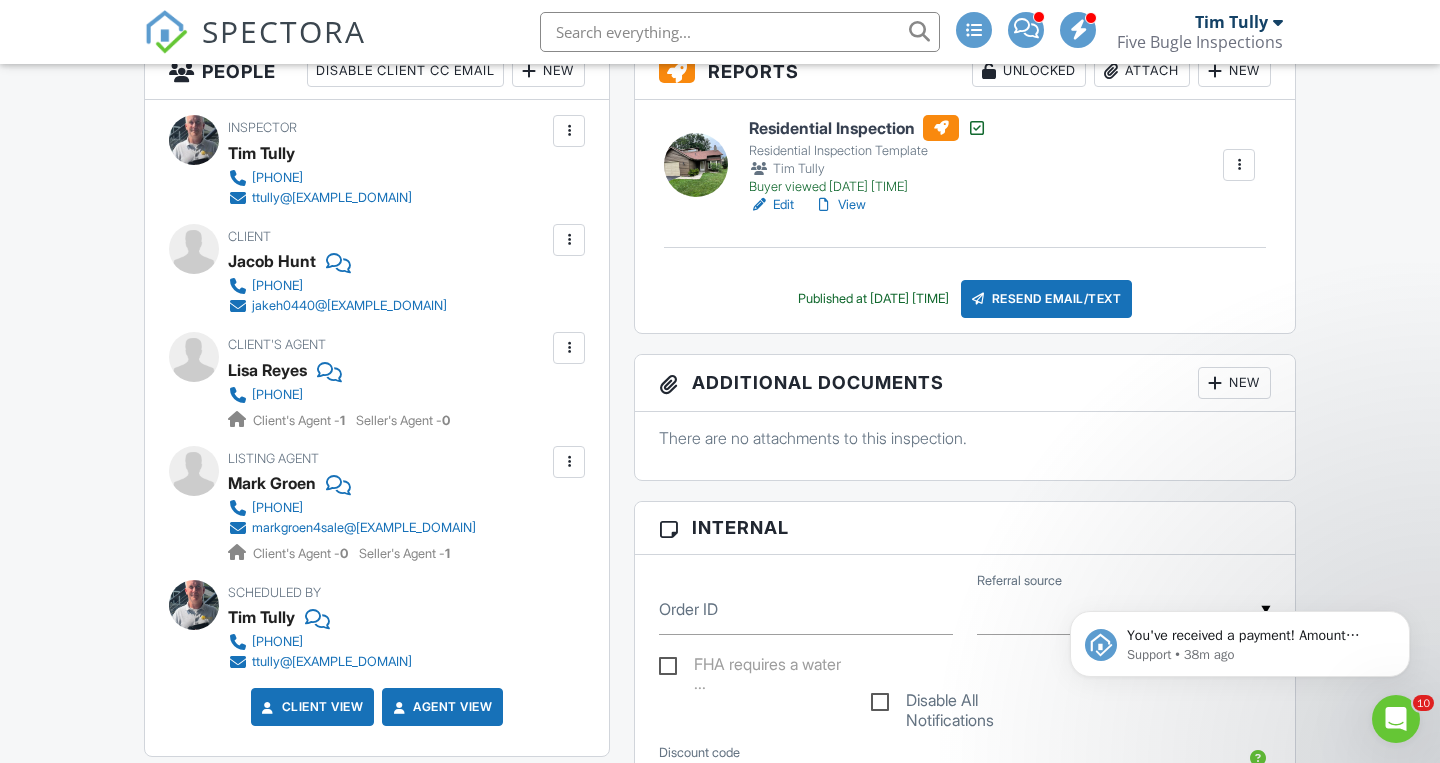 click at bounding box center (569, 240) 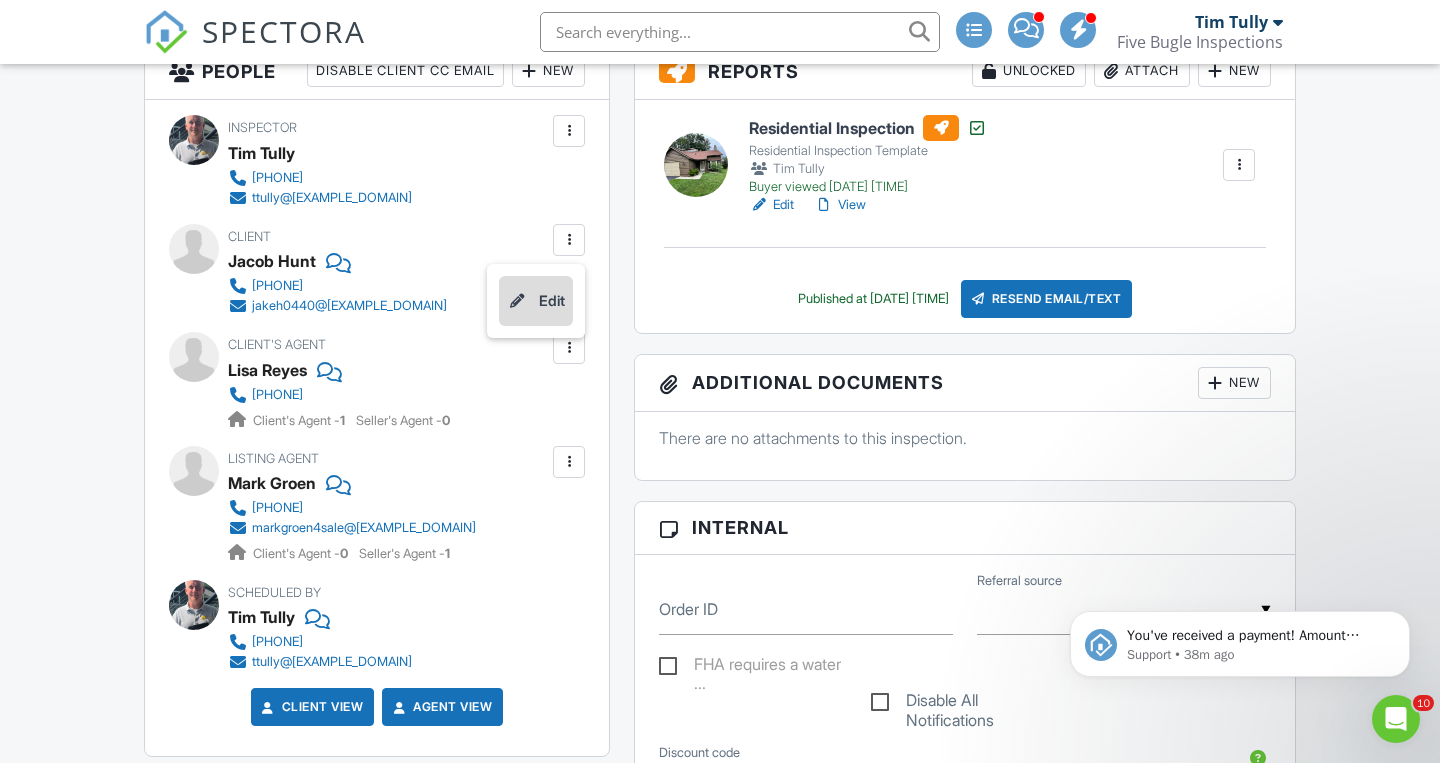 click on "Edit" at bounding box center (536, 301) 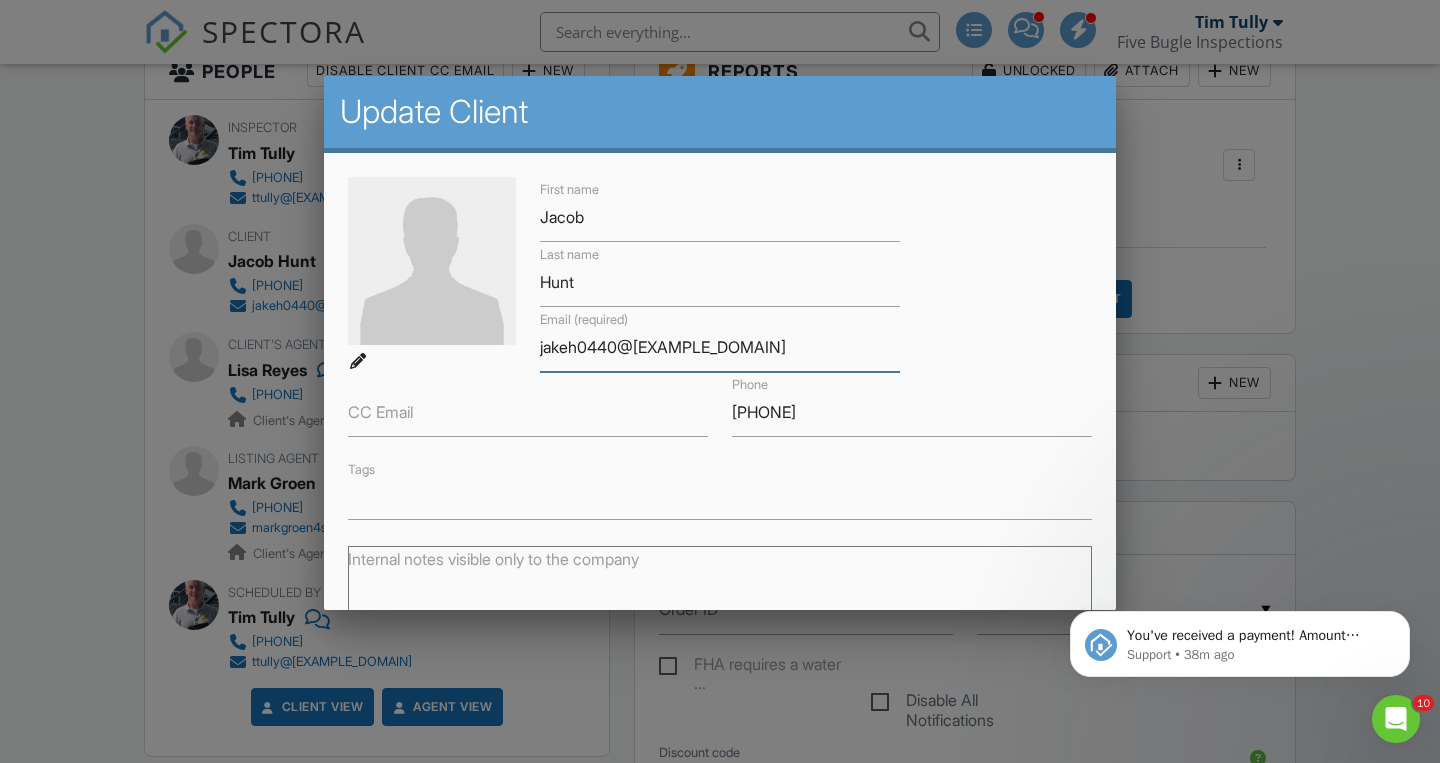 click on "[EMAIL]" at bounding box center [720, 347] 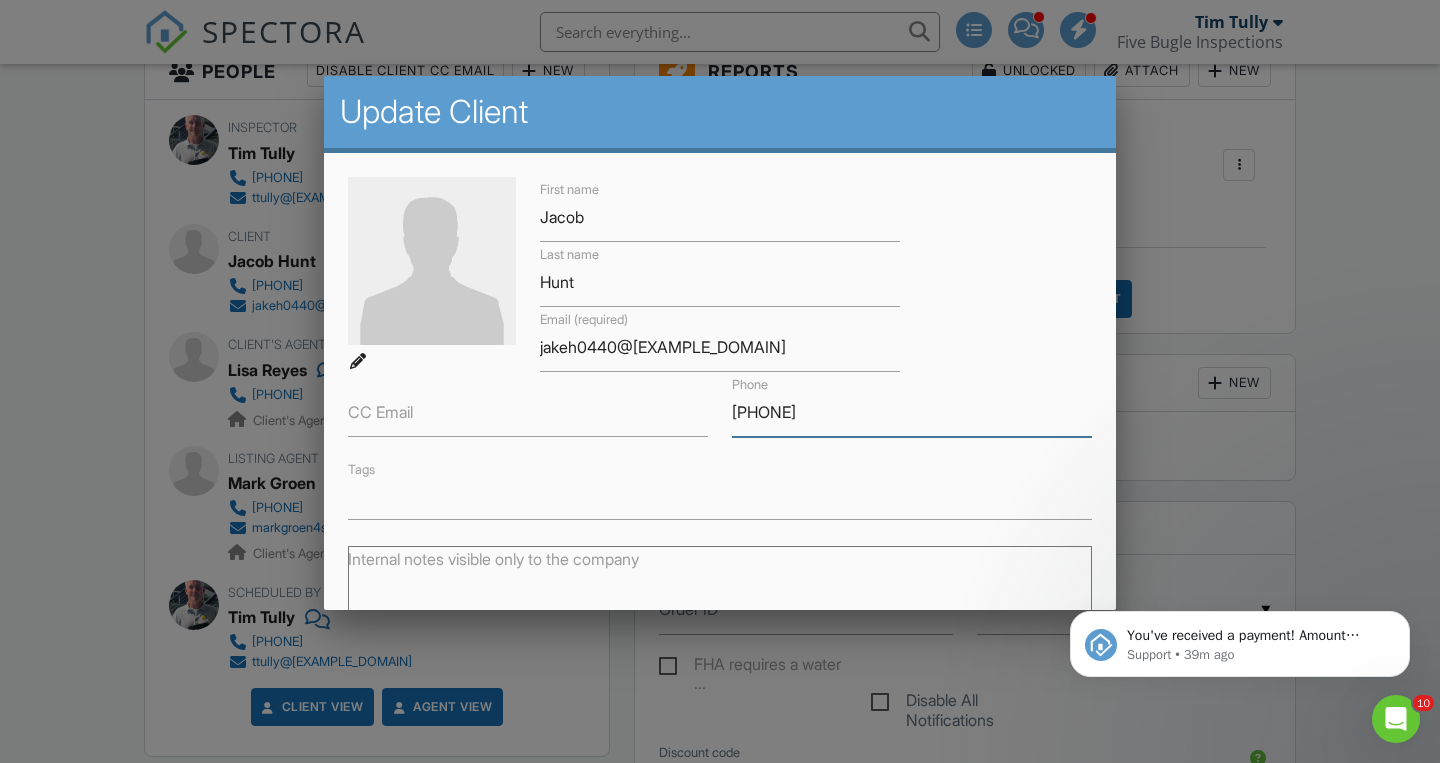 click on "[PHONE]" at bounding box center (912, 412) 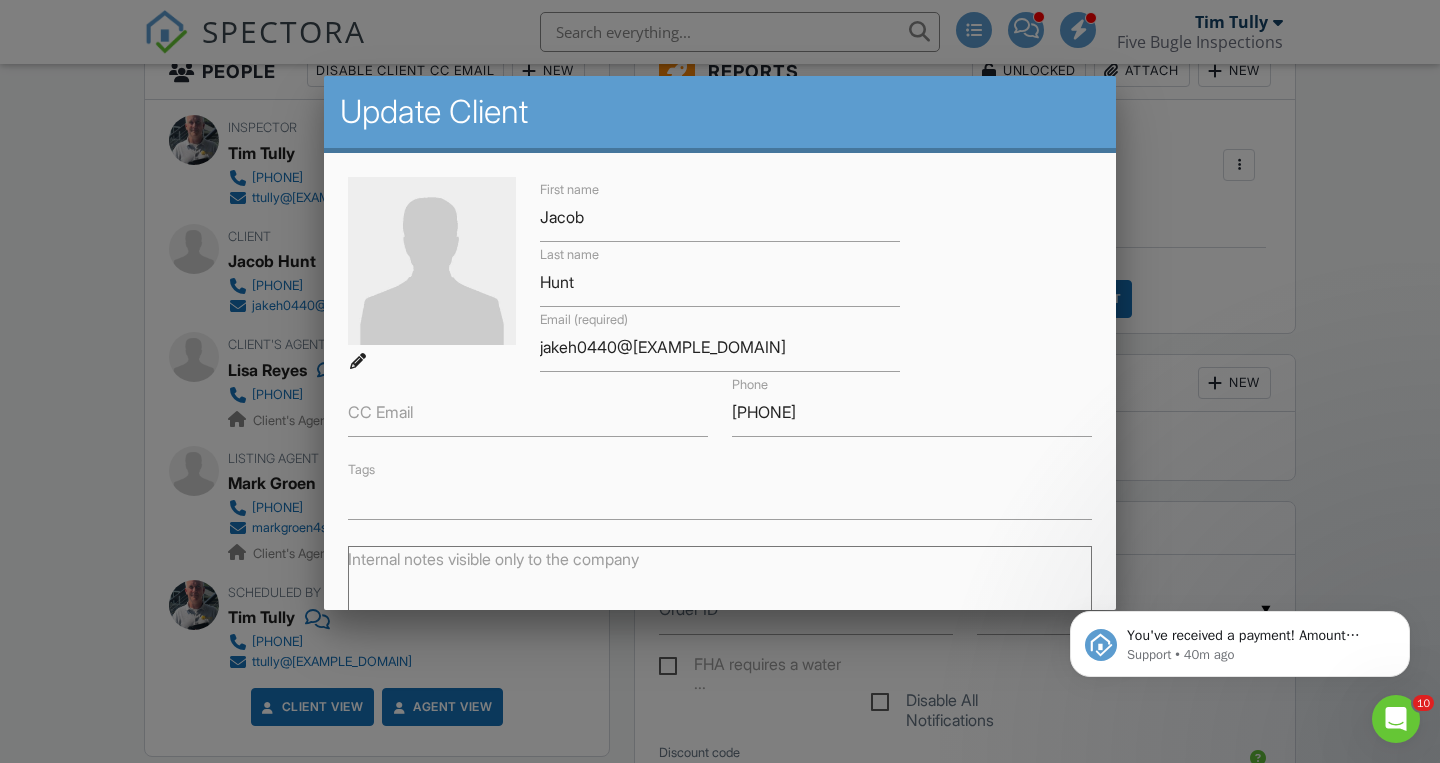 click at bounding box center [720, 377] 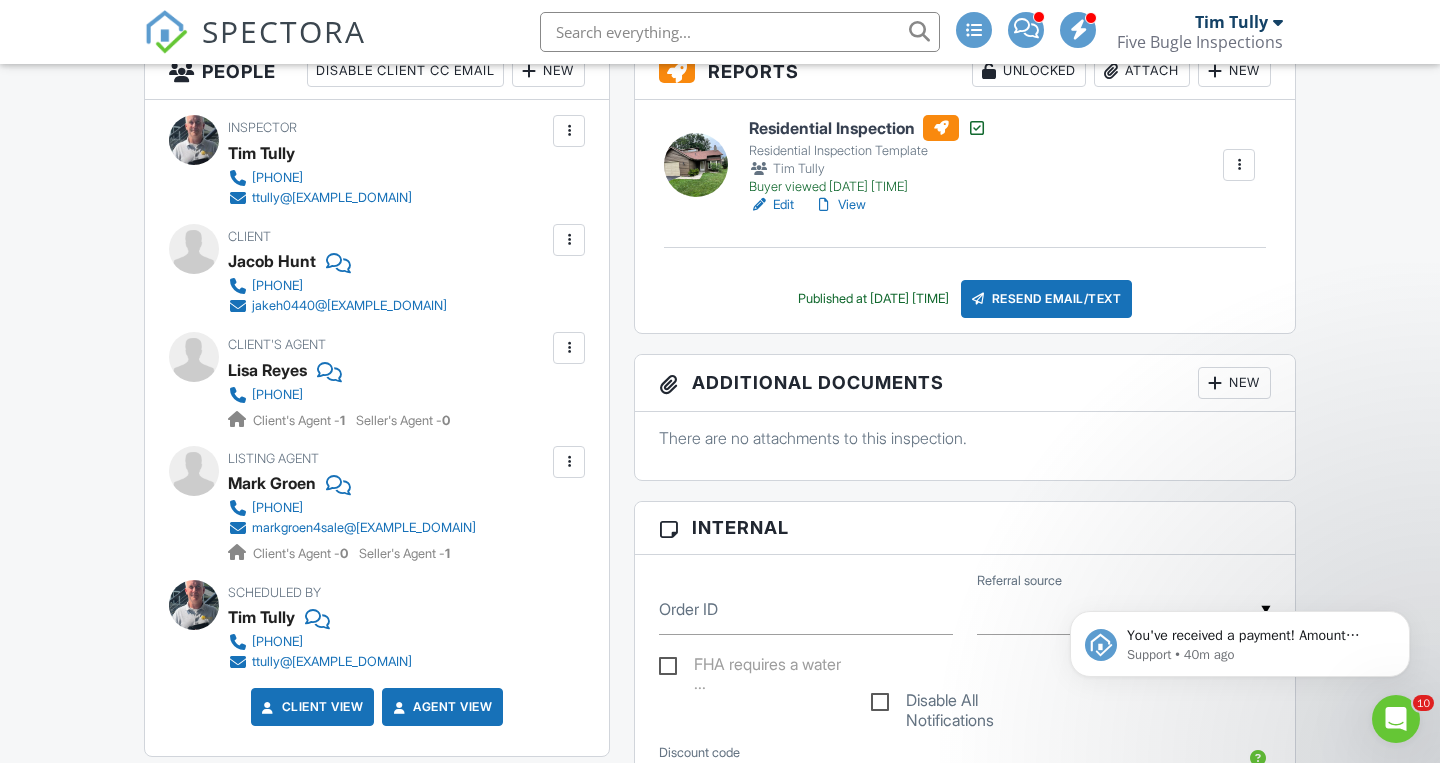 click at bounding box center (569, 348) 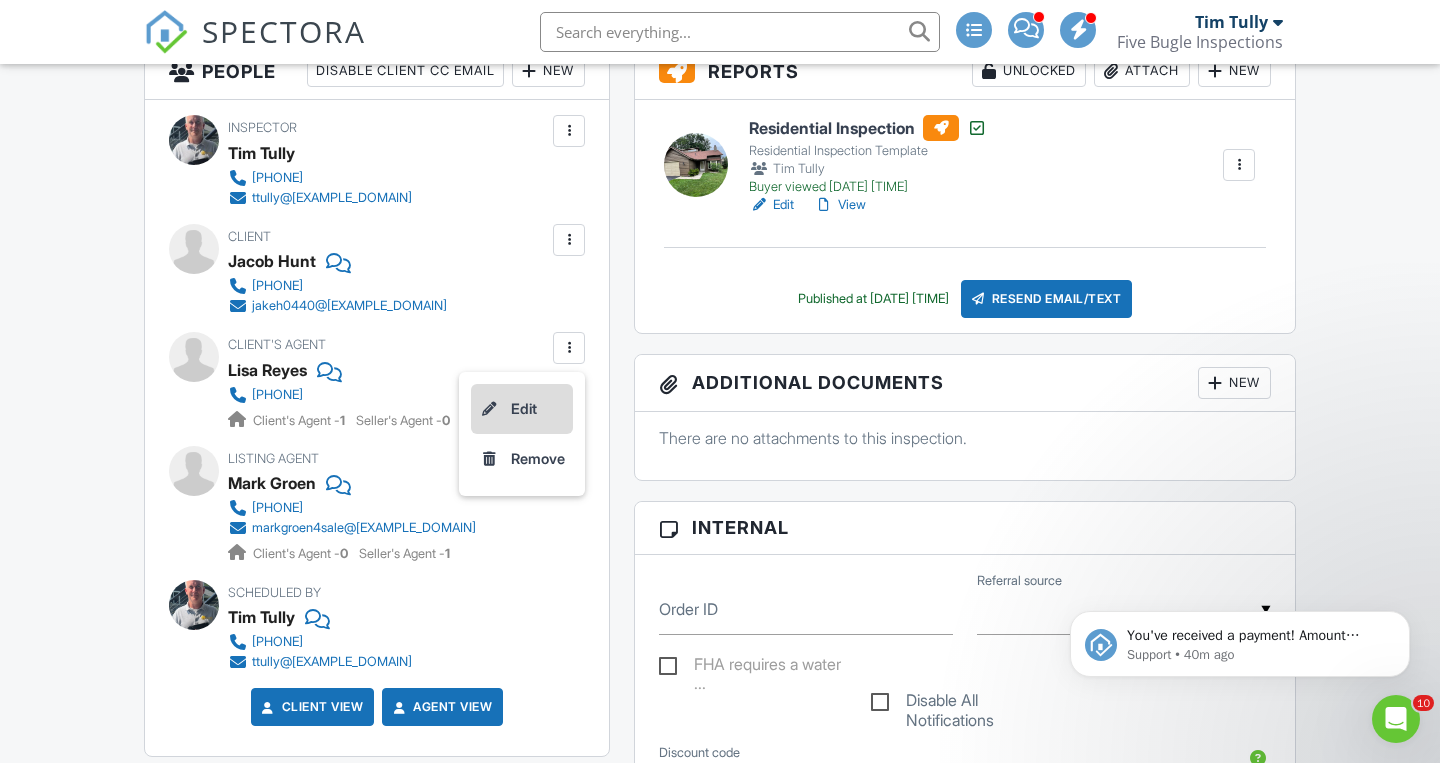 click on "Edit" at bounding box center (522, 409) 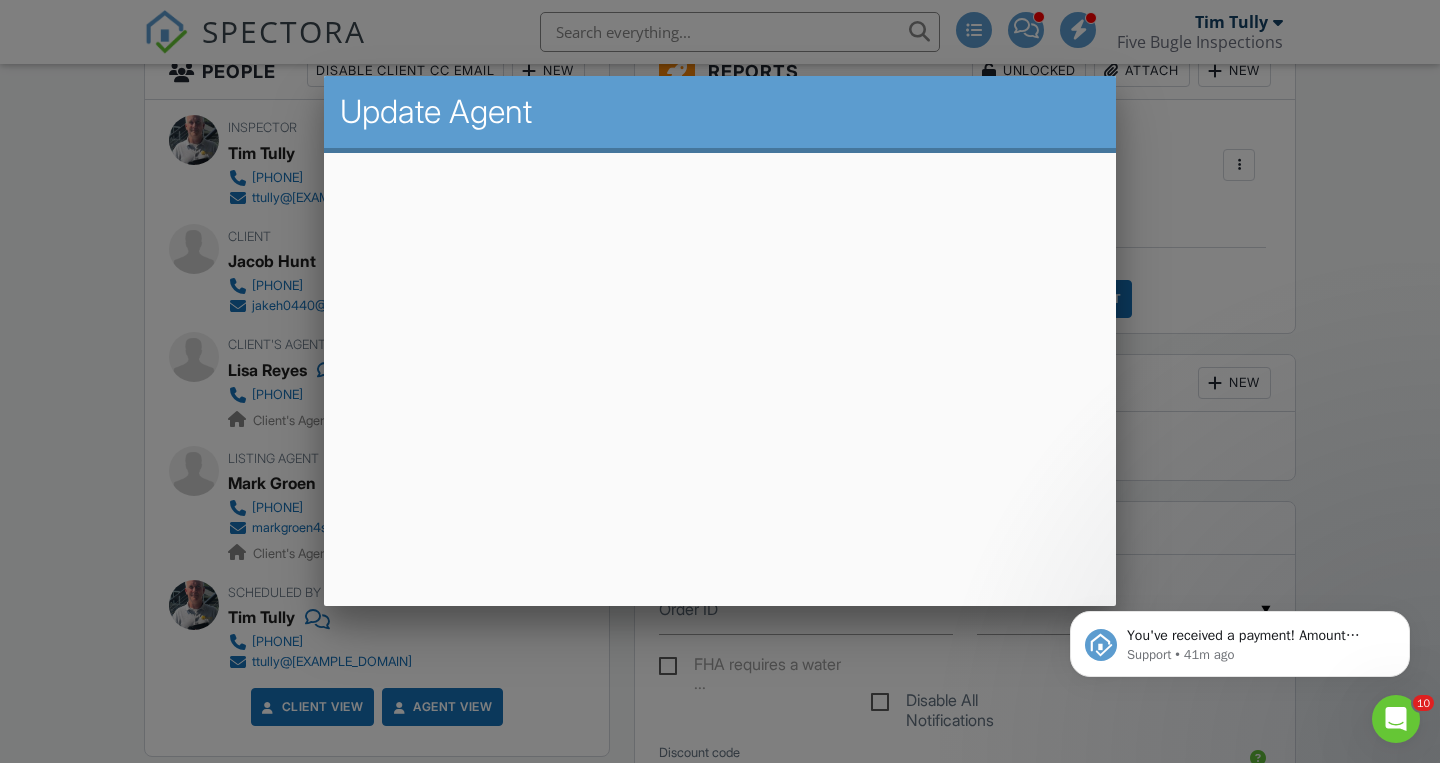 click at bounding box center [720, 377] 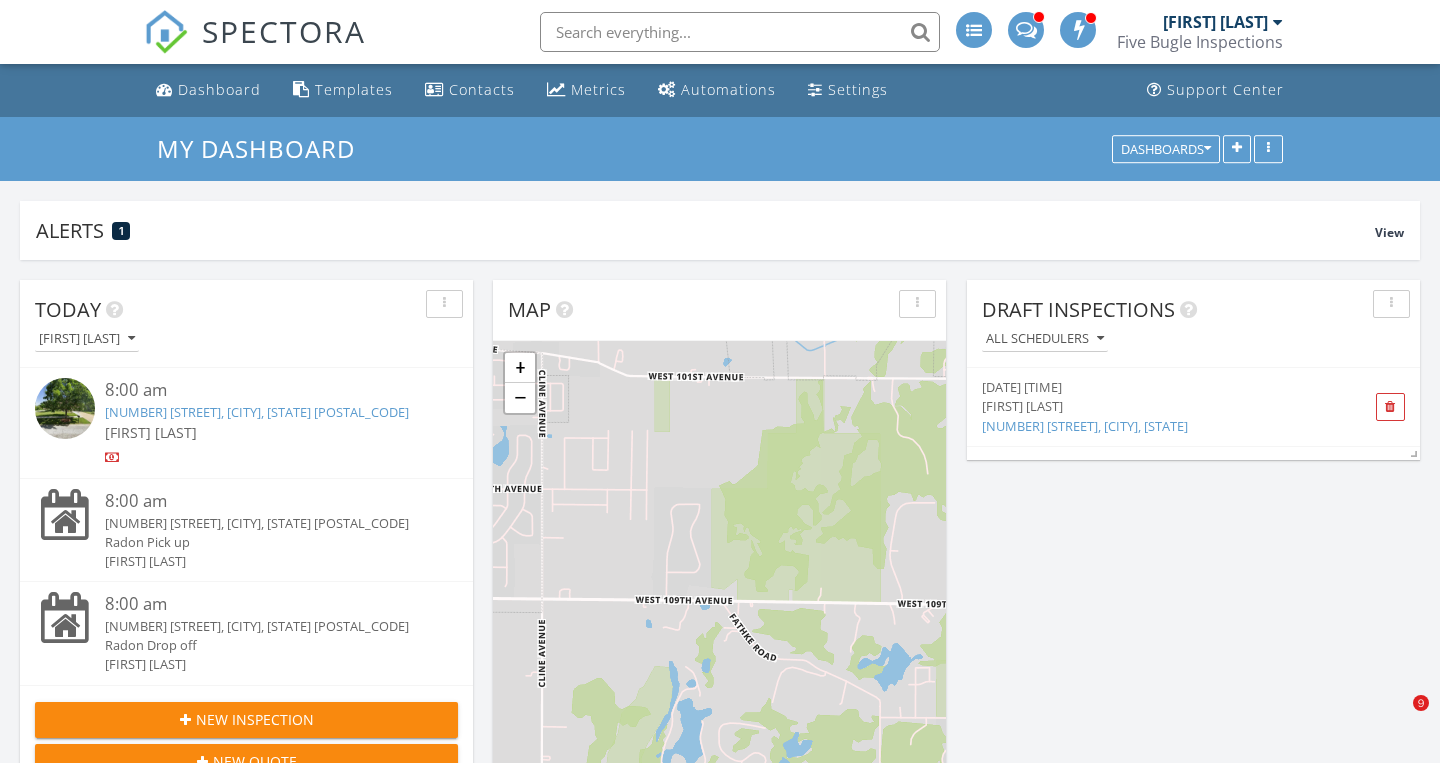 scroll, scrollTop: 20, scrollLeft: 0, axis: vertical 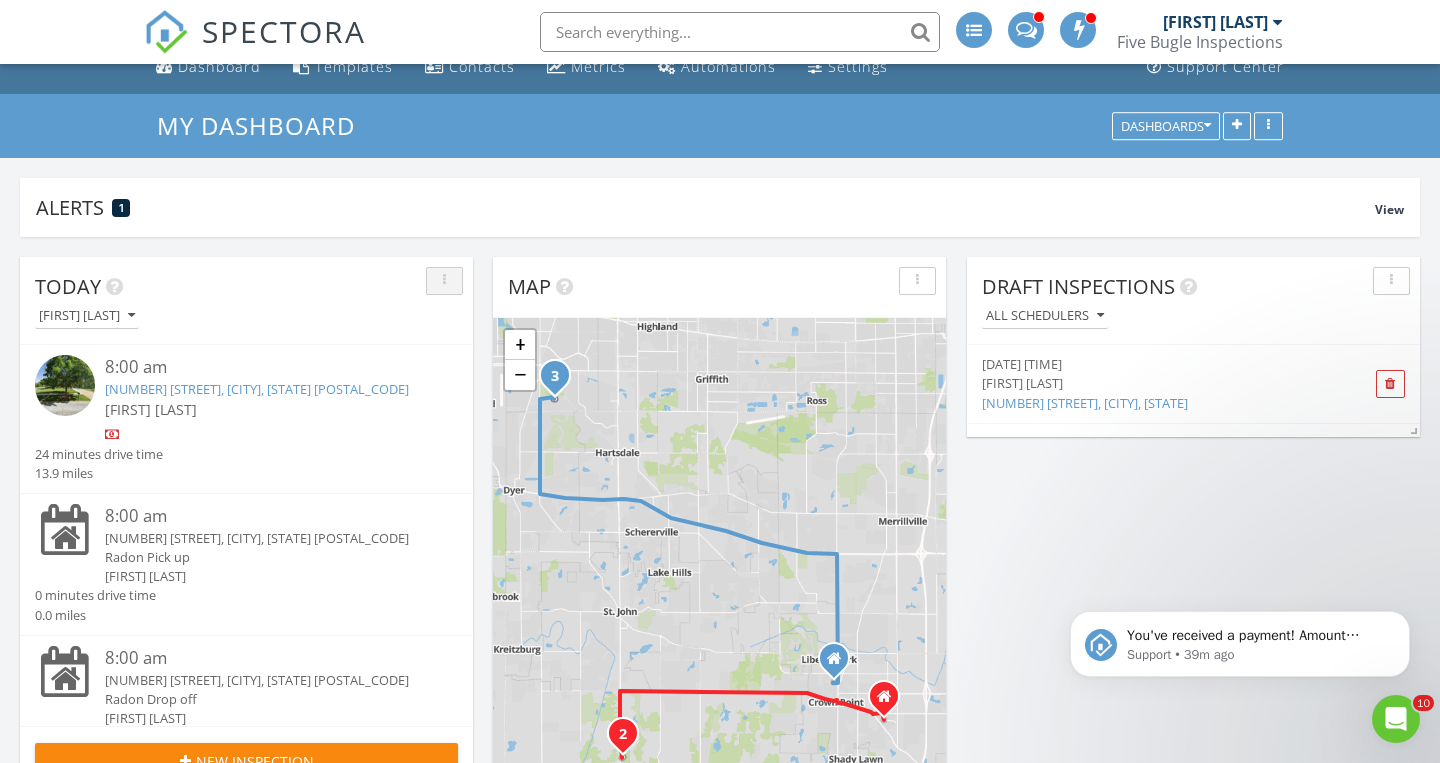 click at bounding box center (444, 281) 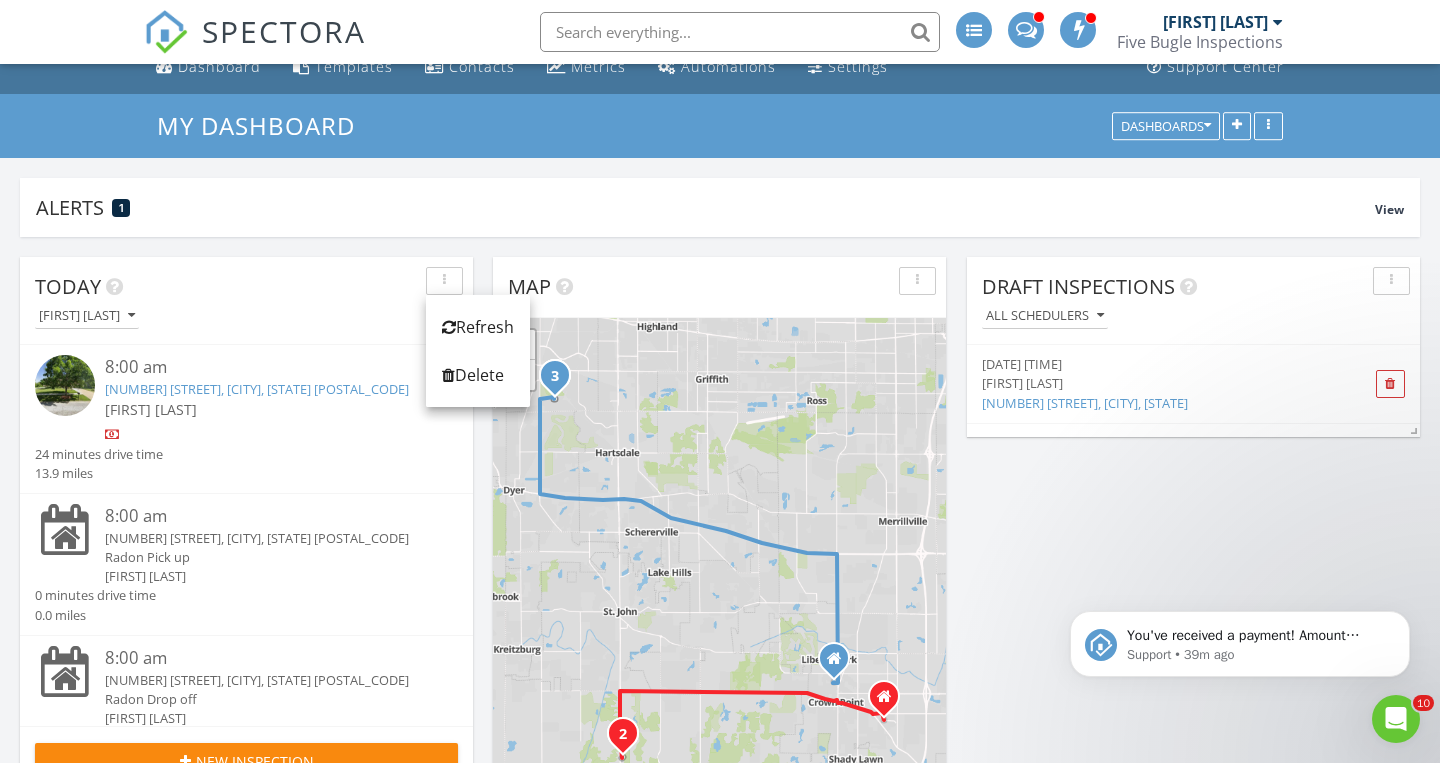 click on "[FIRST] [LAST]" at bounding box center (254, 315) 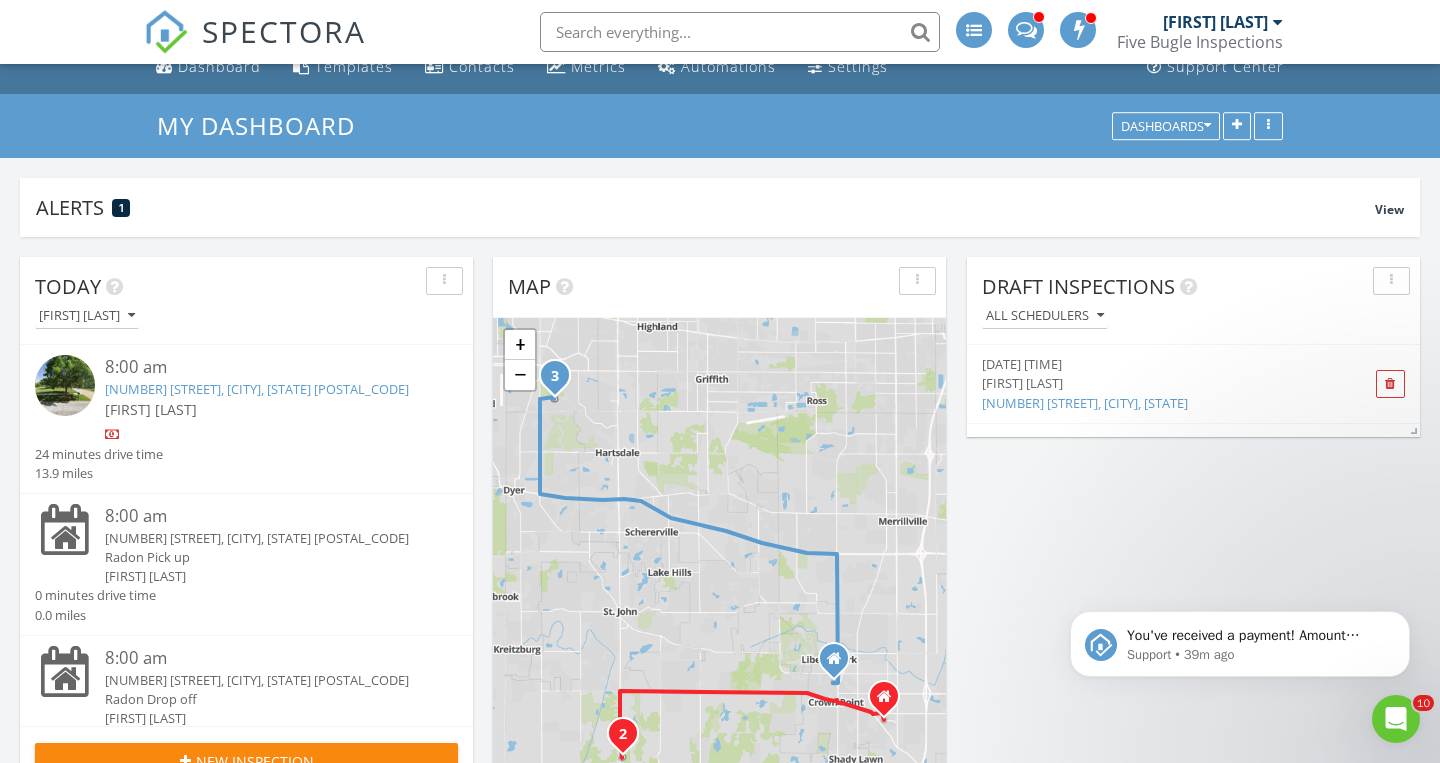 click on "Today" at bounding box center (68, 286) 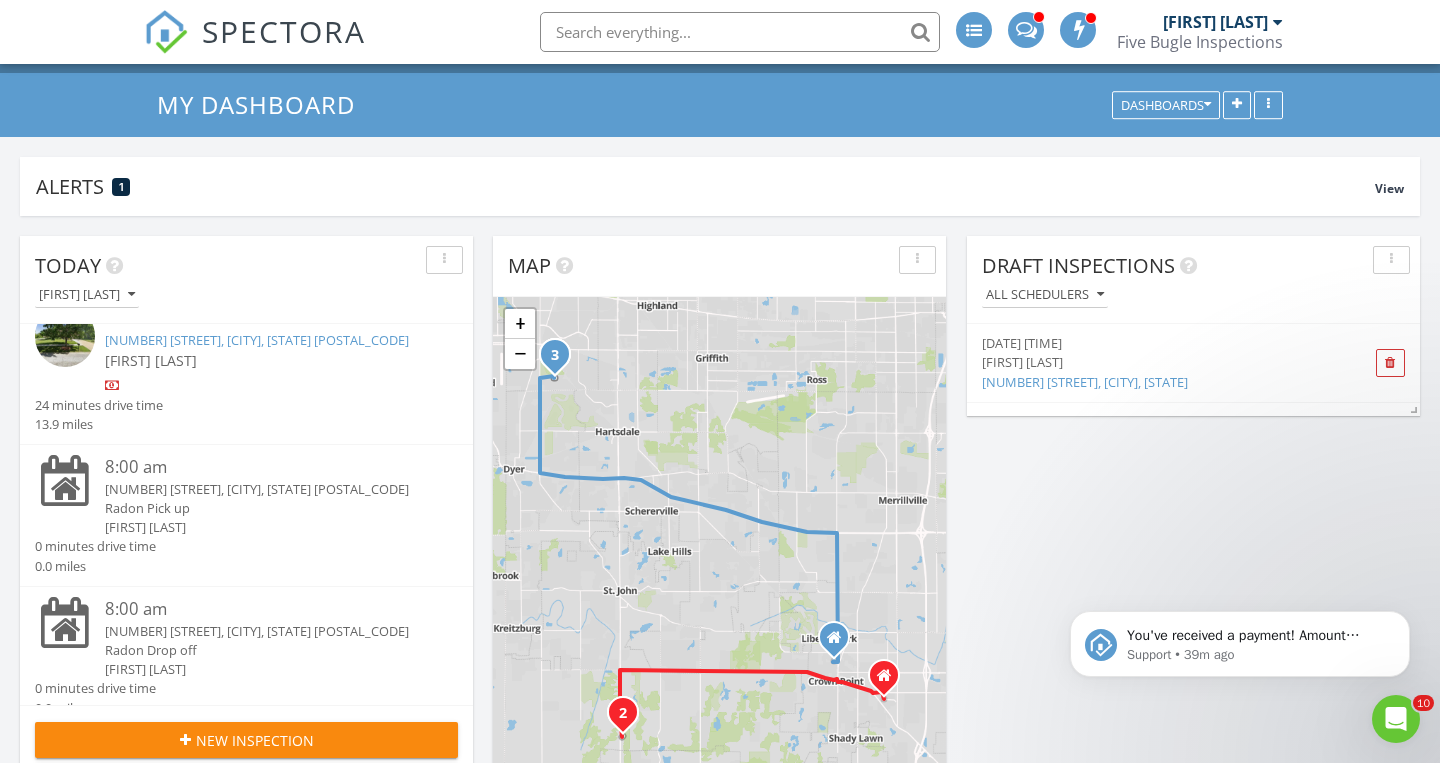 scroll, scrollTop: 51, scrollLeft: 0, axis: vertical 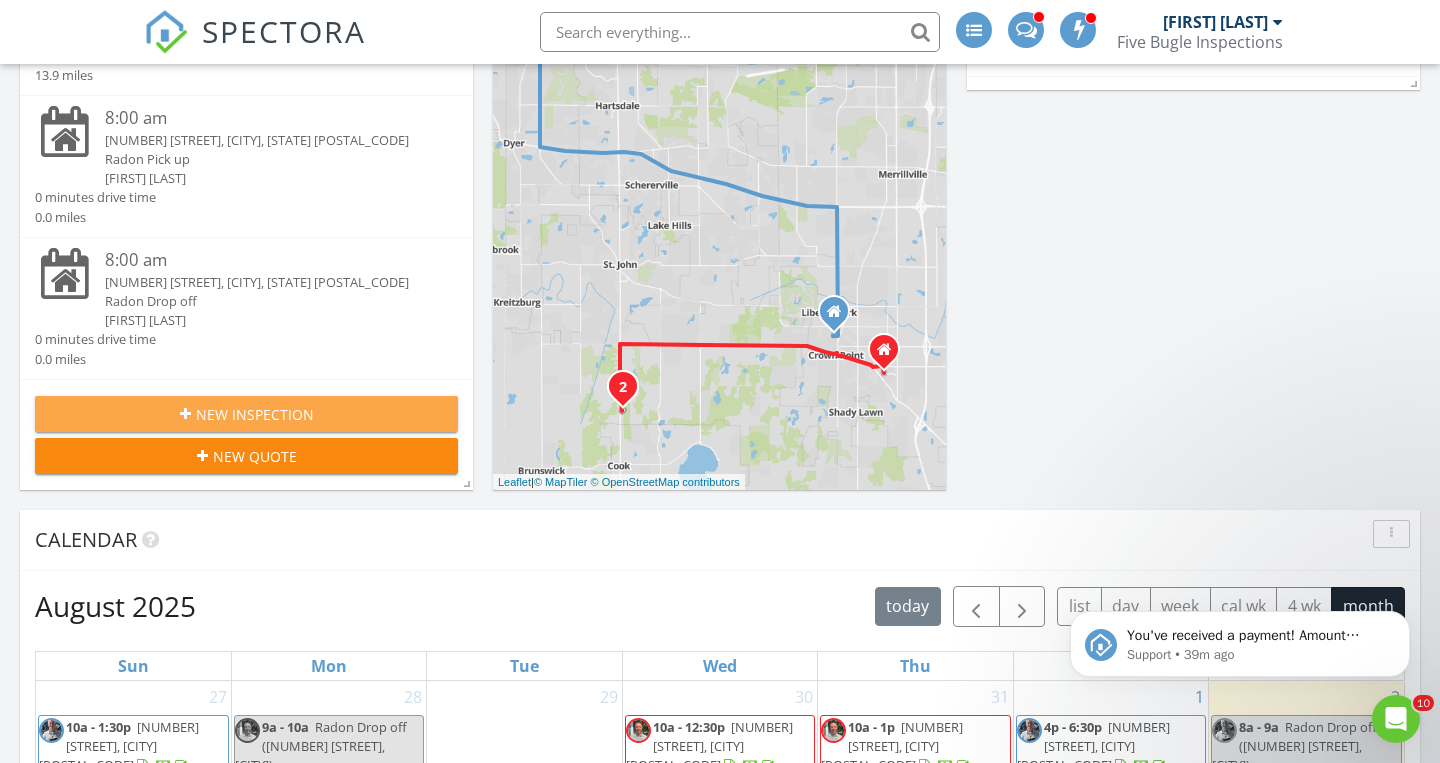click on "New Inspection" at bounding box center [255, 414] 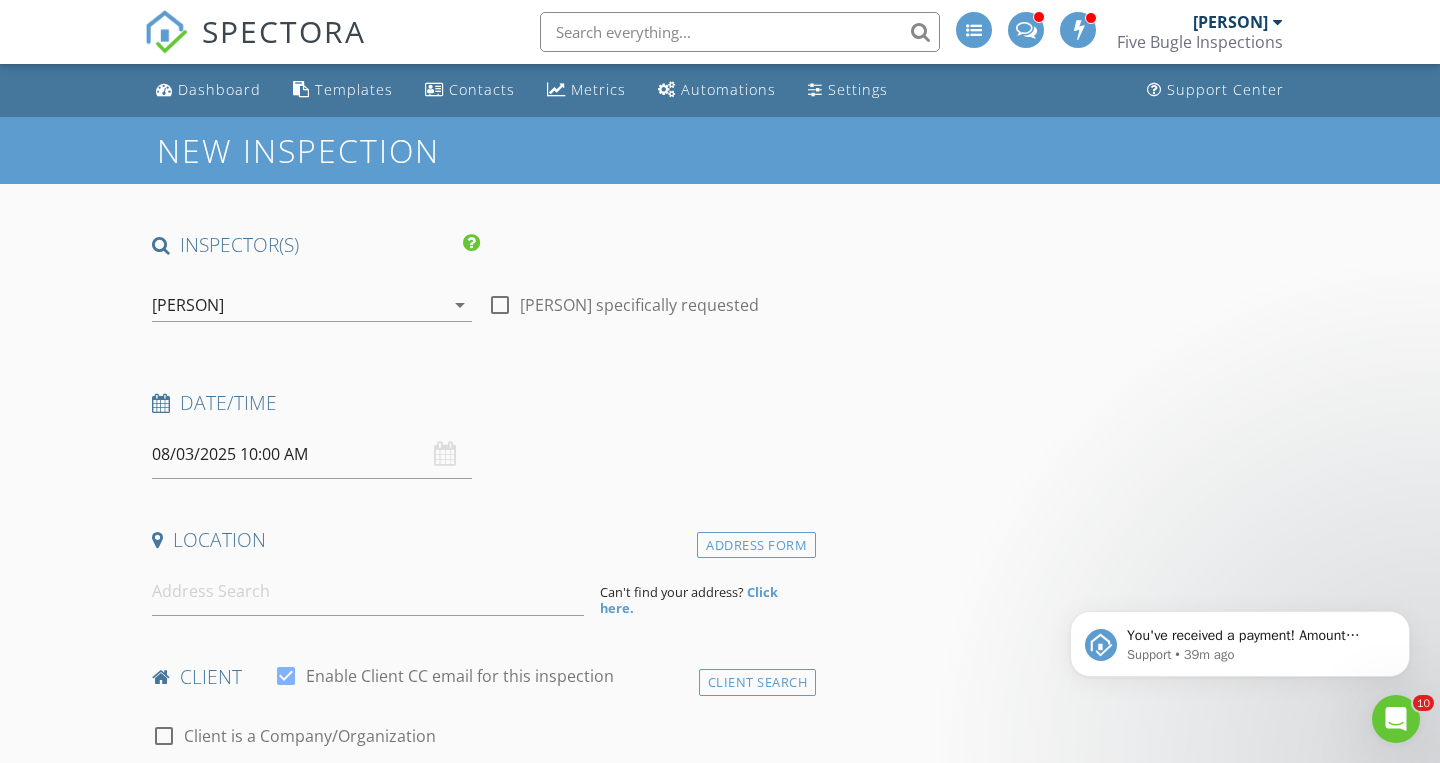 scroll, scrollTop: 0, scrollLeft: 0, axis: both 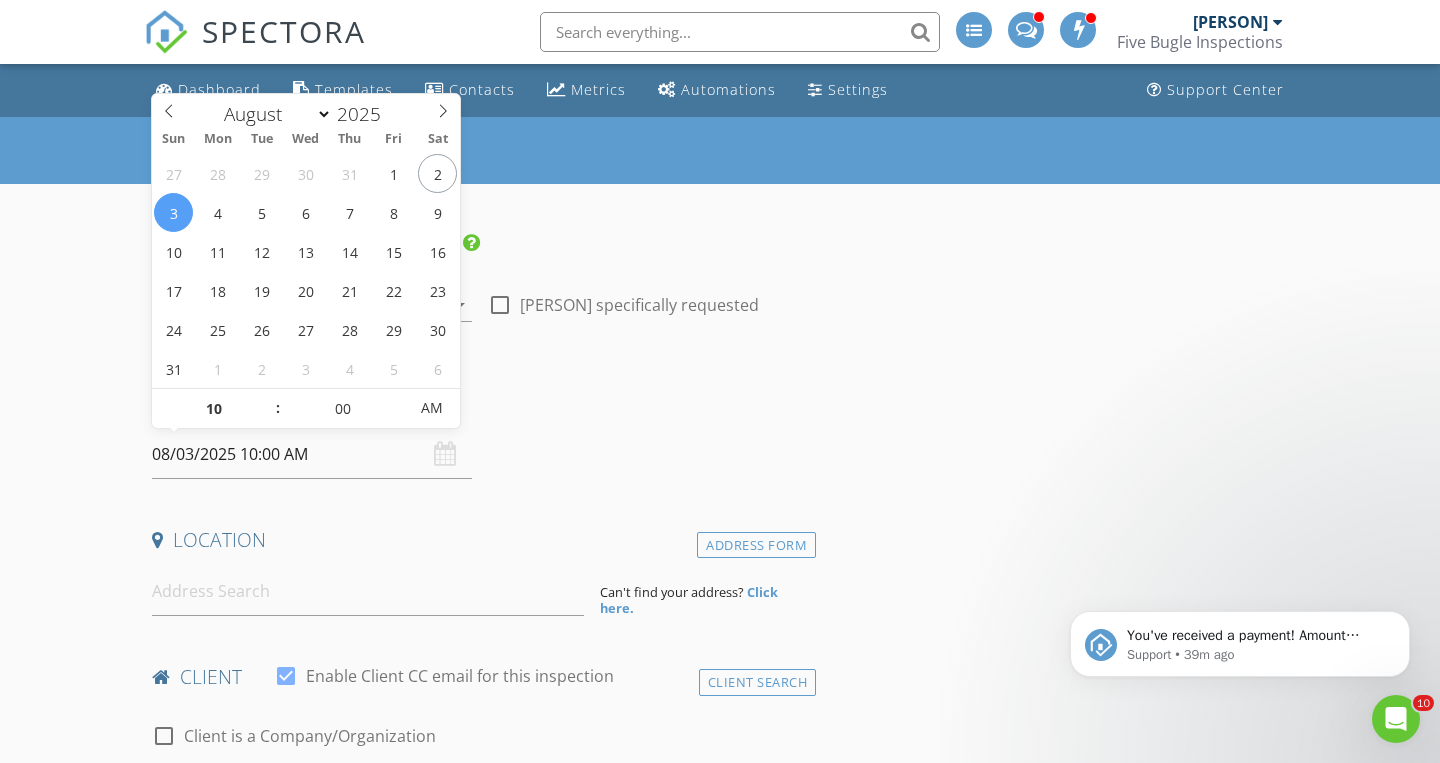 click on "08/03/2025 10:00 AM" at bounding box center [312, 454] 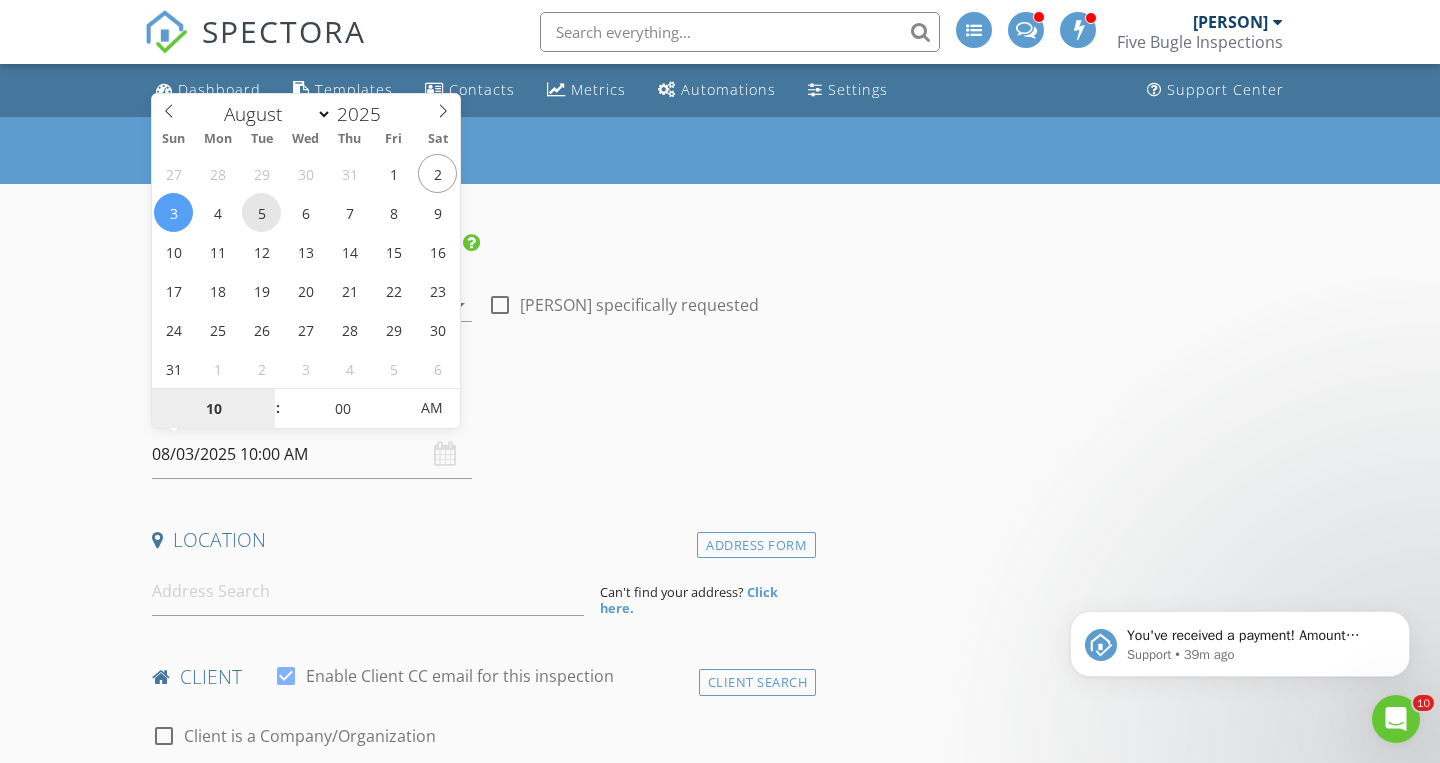 type on "08/05/2025 10:00 AM" 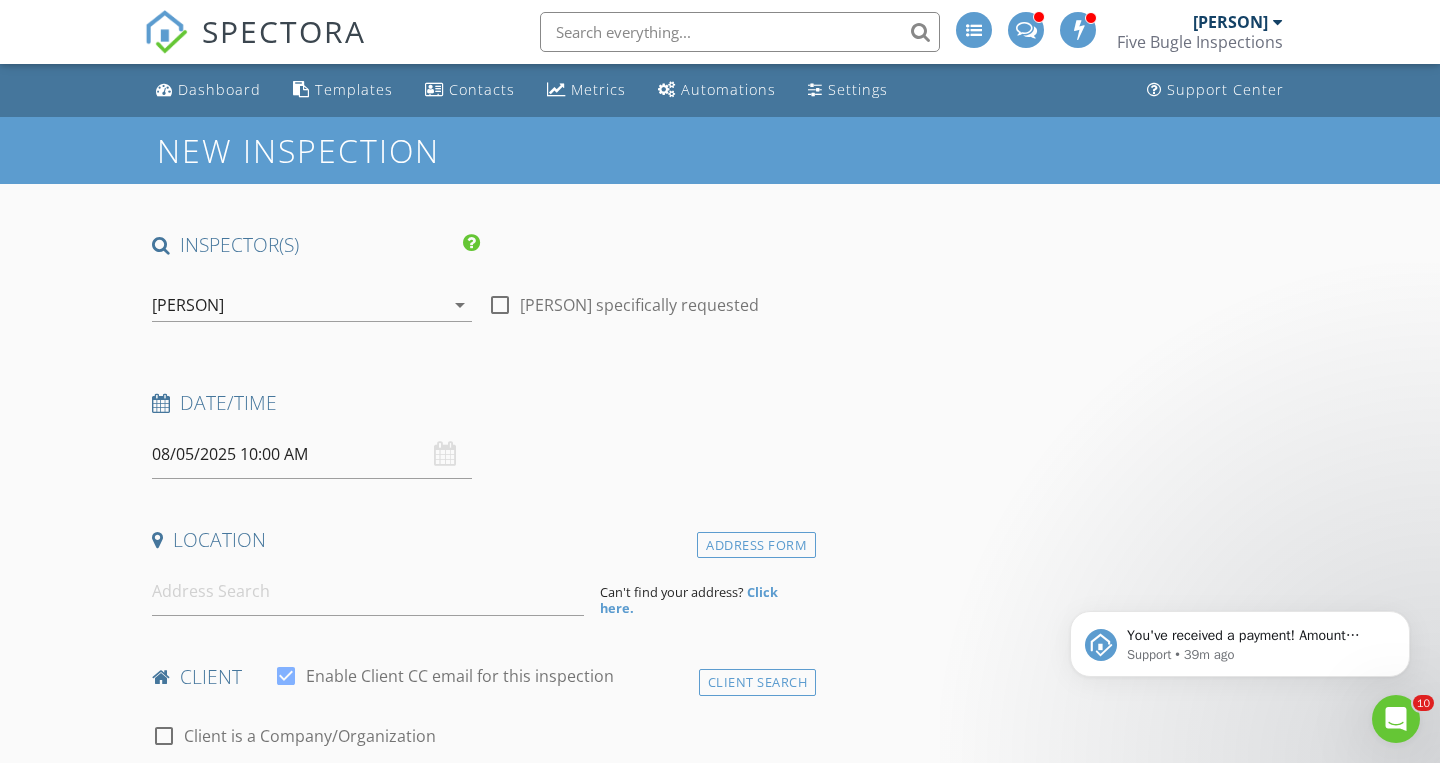 click on "Date/Time" at bounding box center [480, 410] 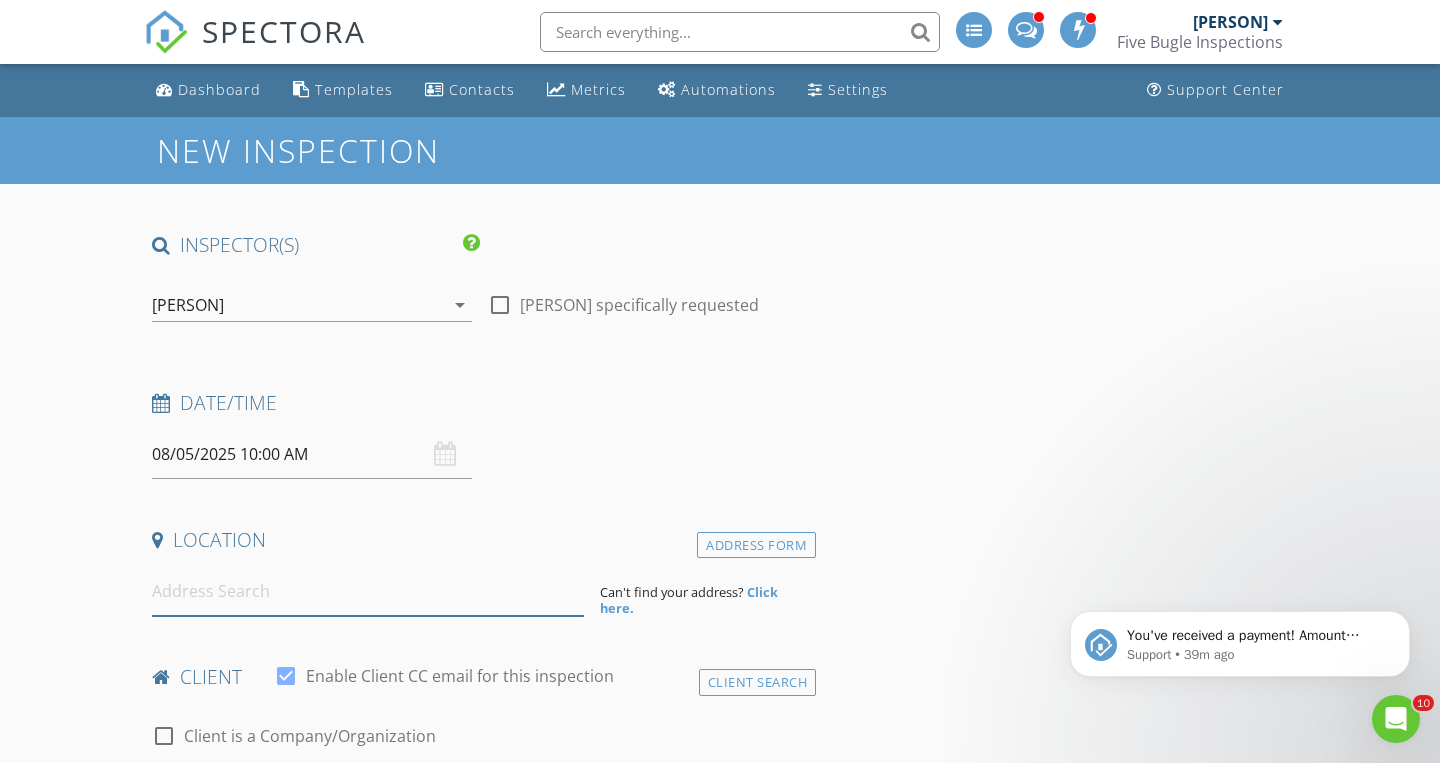 click at bounding box center (368, 591) 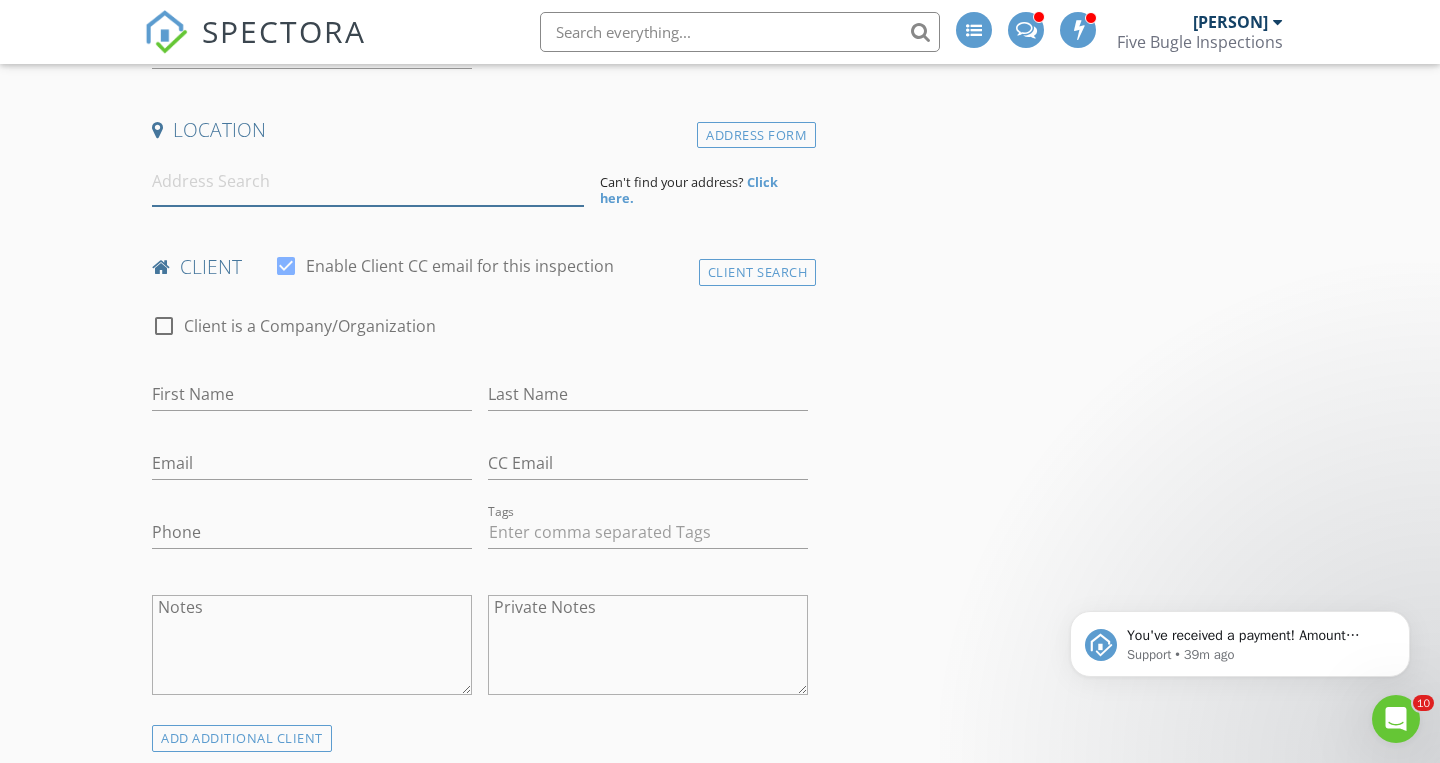 scroll, scrollTop: 419, scrollLeft: 0, axis: vertical 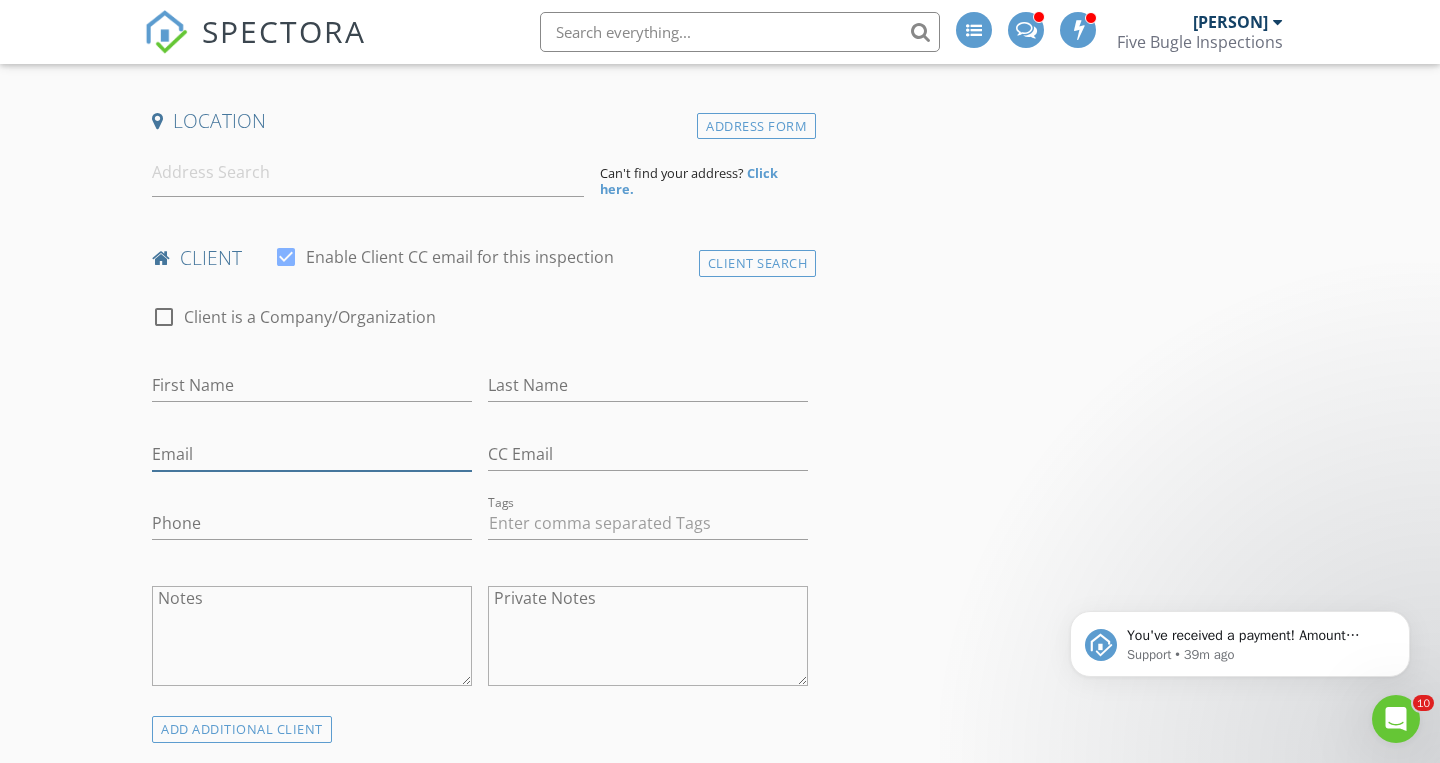 click on "Email" at bounding box center (312, 454) 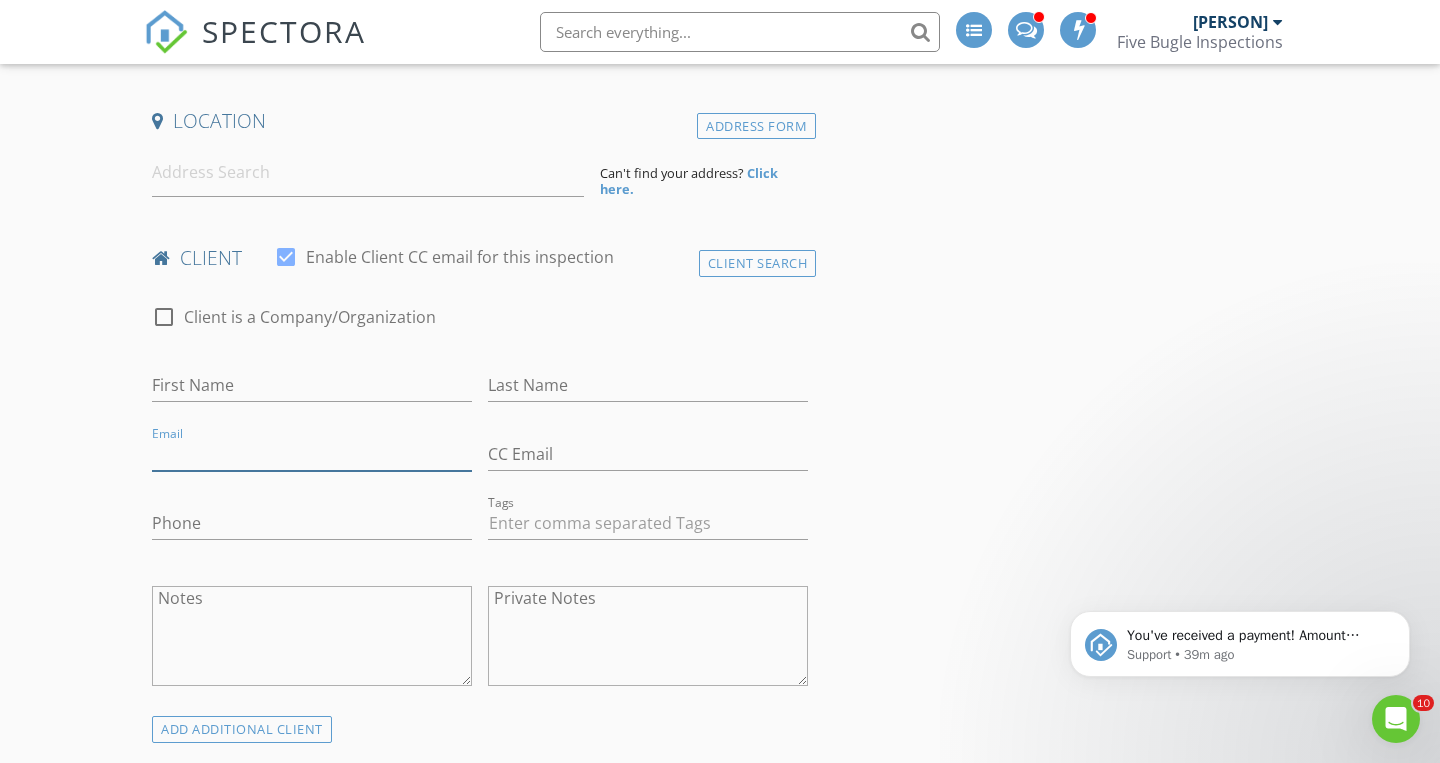 paste on "jakeh0440@[EXAMPLE_DOMAIN]" 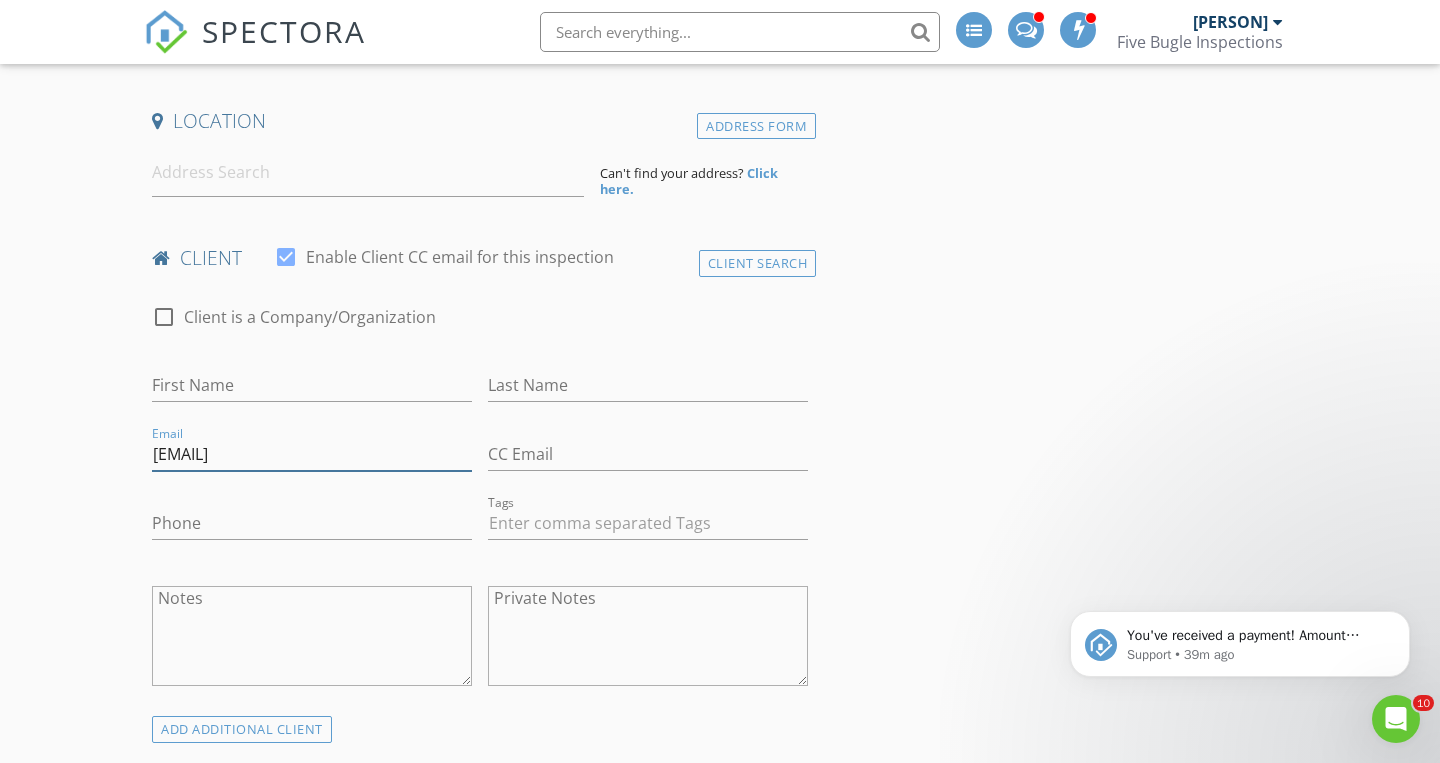 type on "jakeh0440@[EXAMPLE_DOMAIN]" 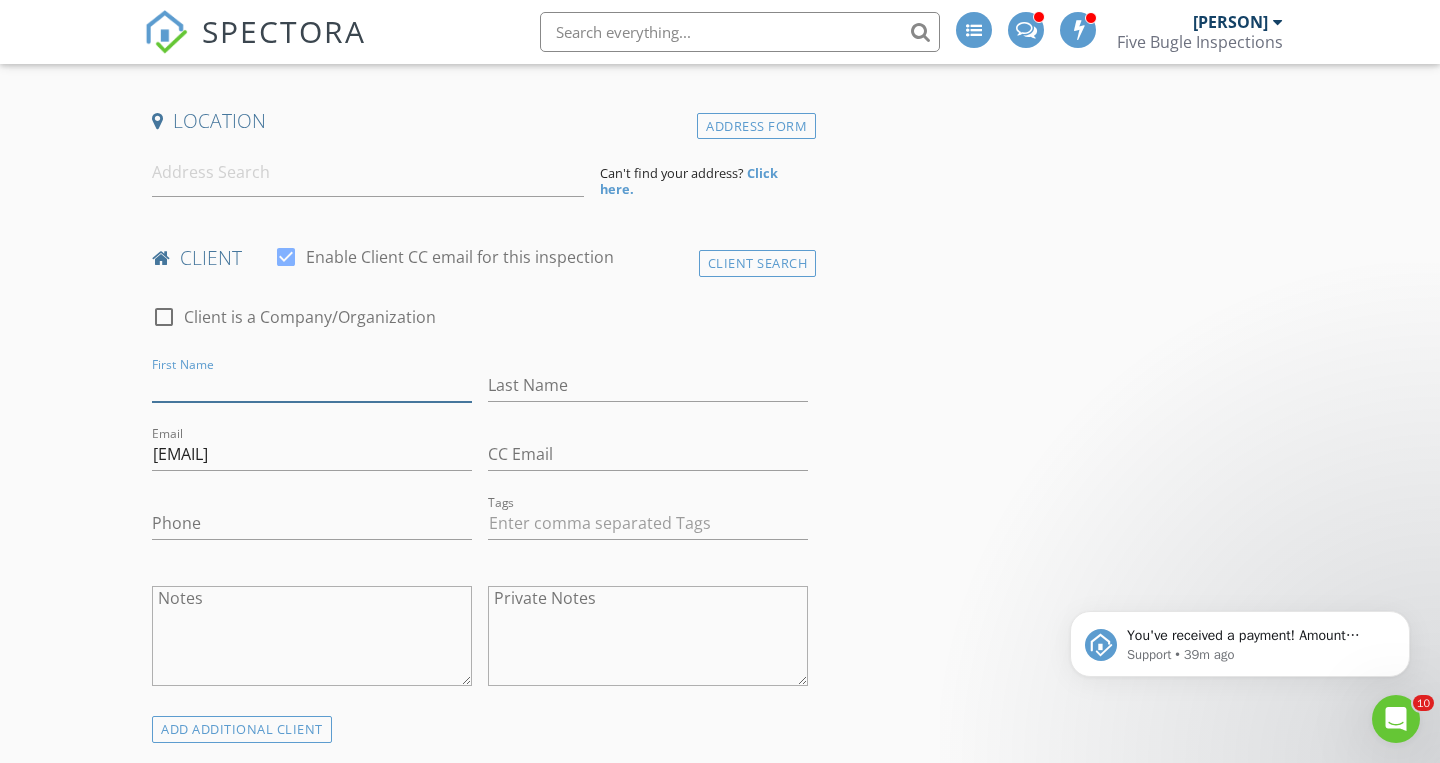 click on "First Name" at bounding box center (312, 385) 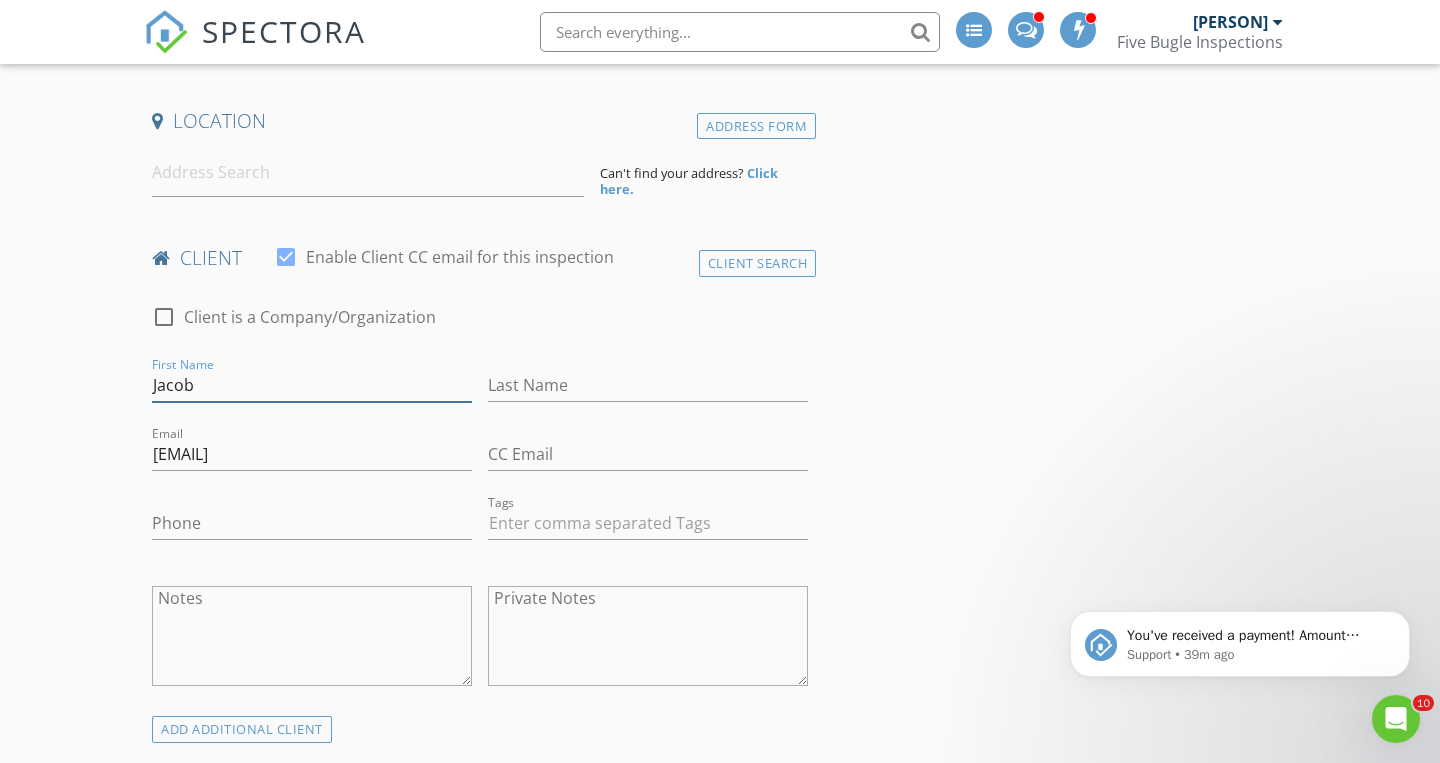 type on "Jacob" 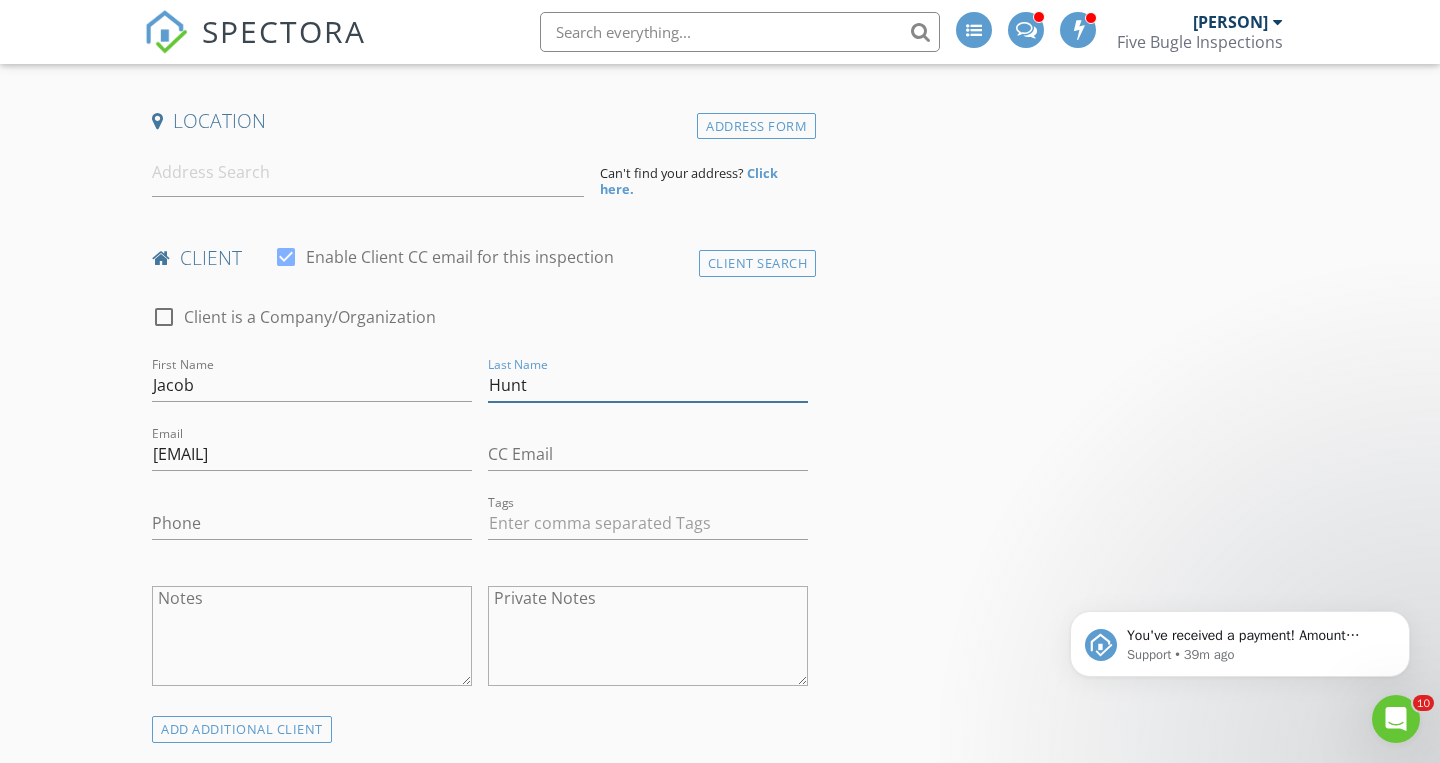 type on "Hunt" 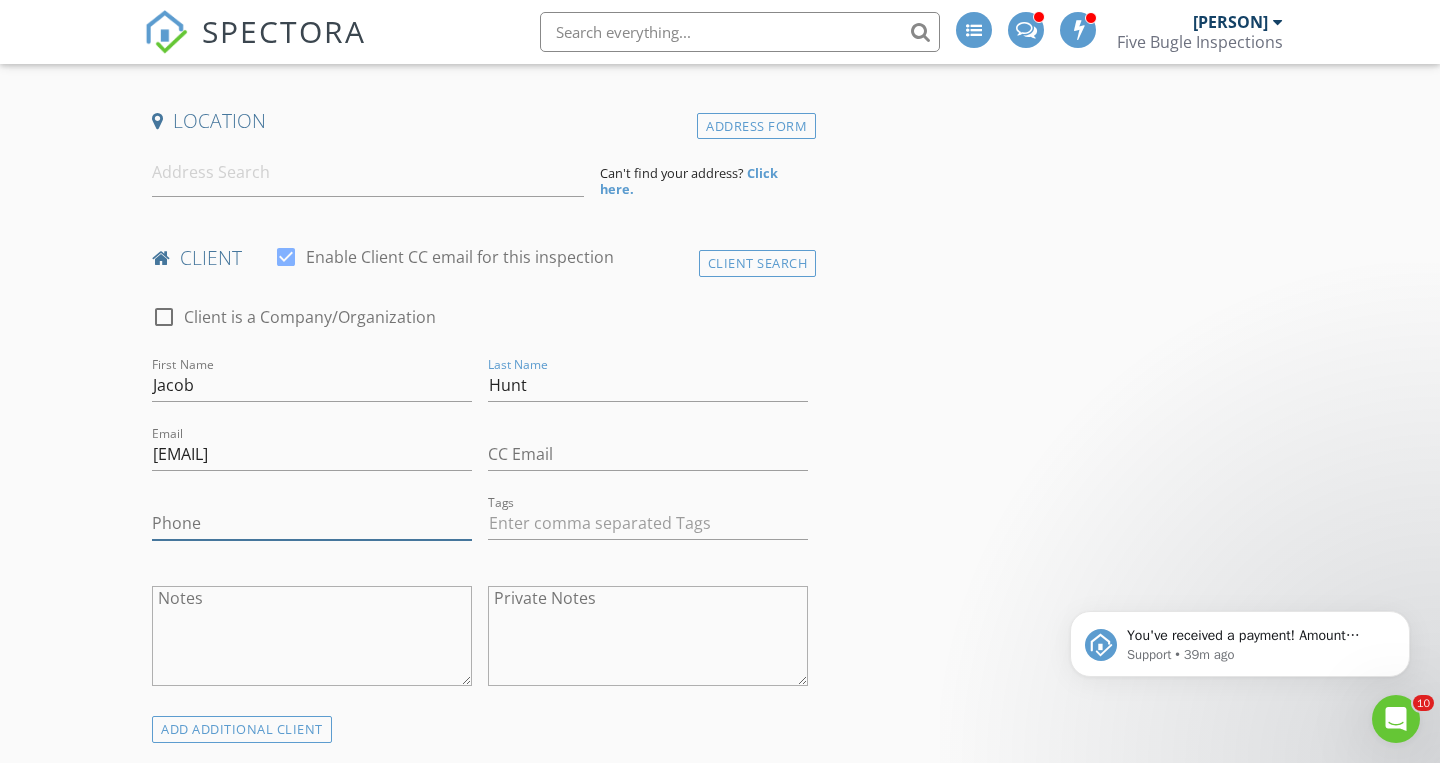 click on "Phone" at bounding box center (312, 523) 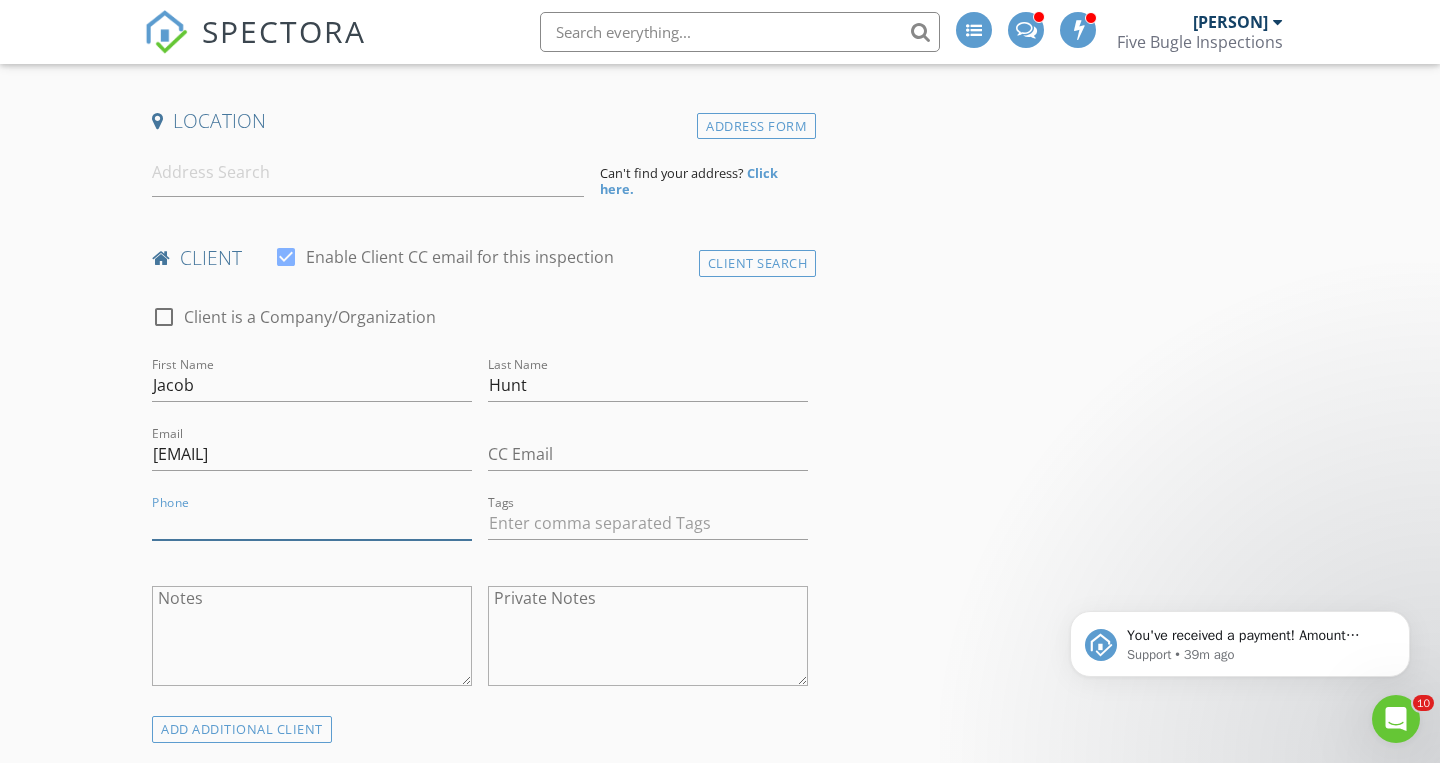 paste on "[PHONE]" 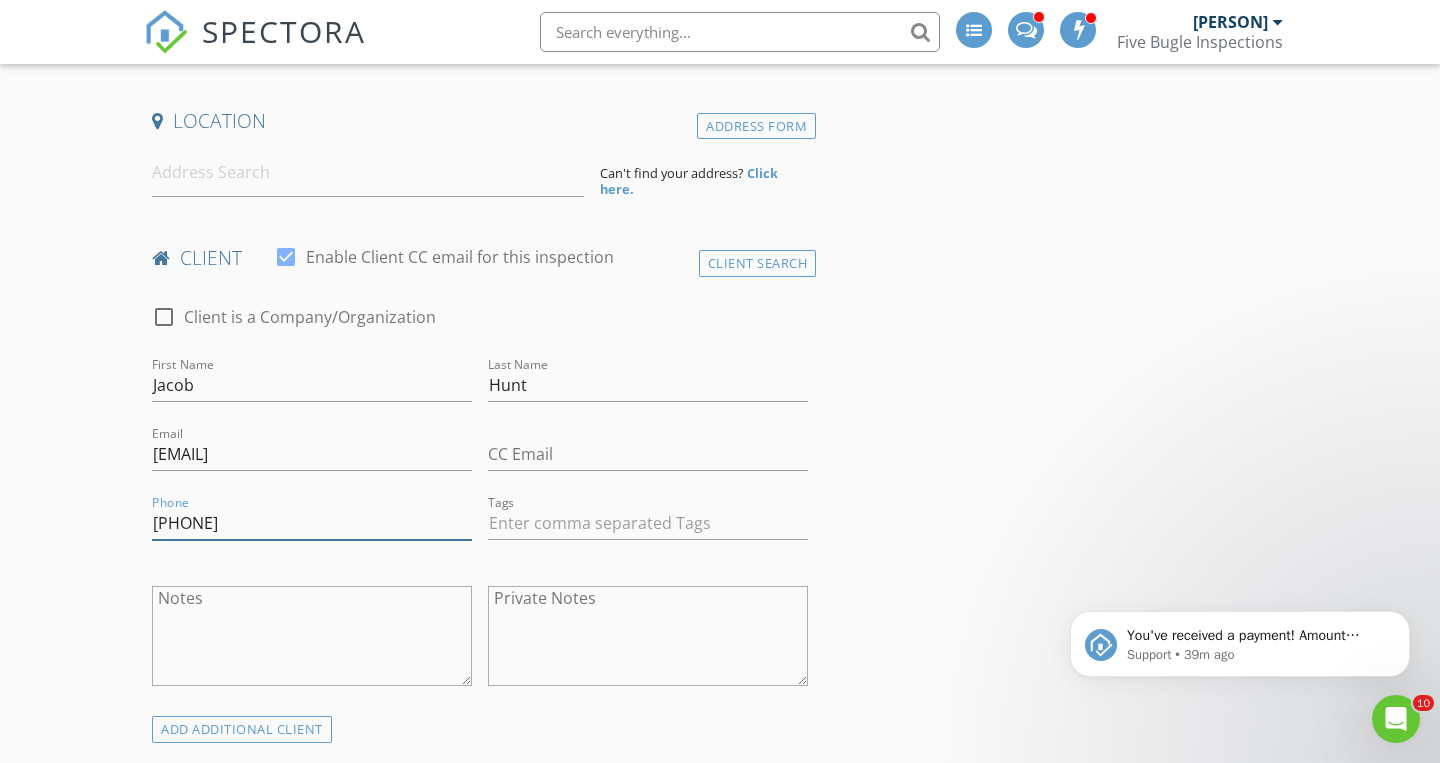 type on "[PHONE]" 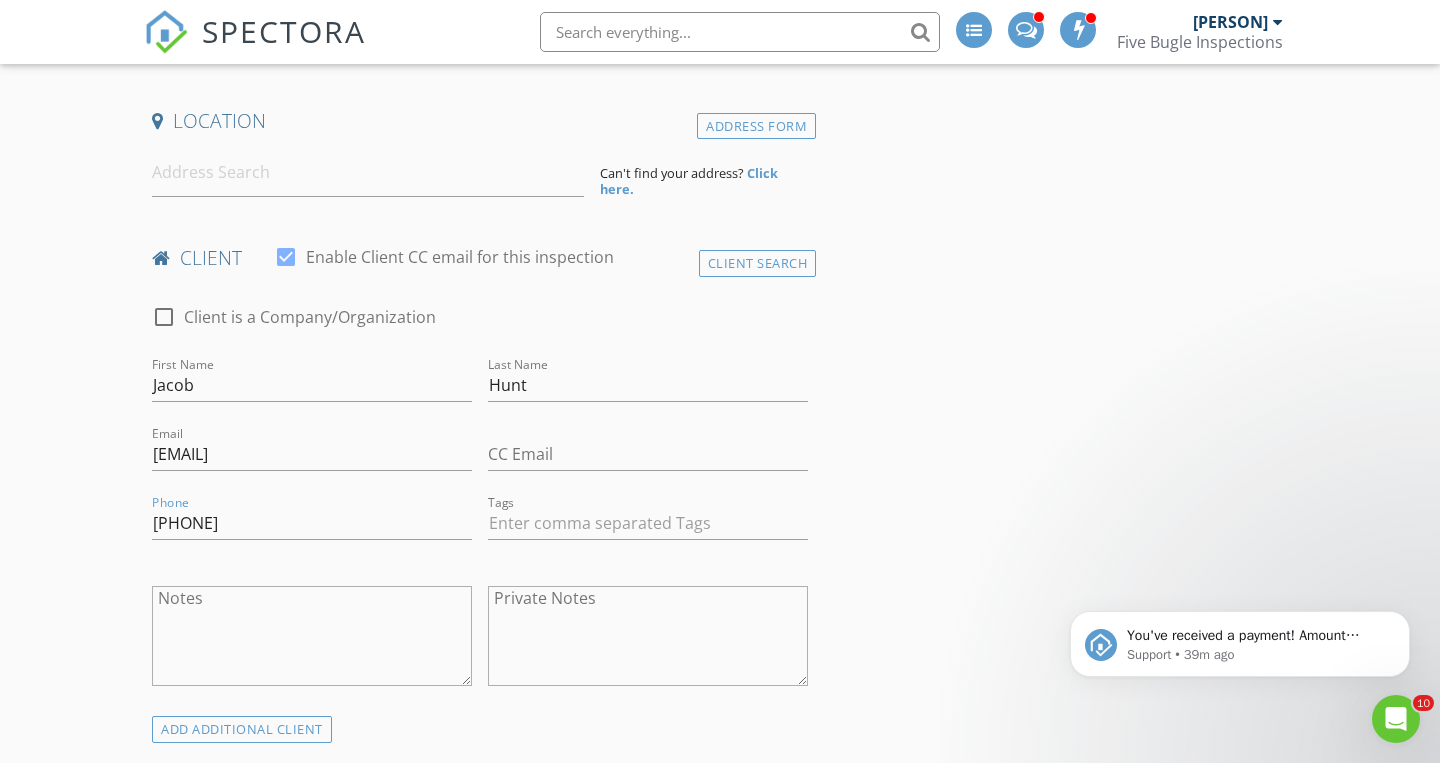 click on "New Inspection
INSPECTOR(S)
check_box   Tim Tully   PRIMARY   check_box_outline_blank   Scott Abraham     Tim Tully arrow_drop_down   check_box_outline_blank Tim Tully specifically requested
Date/Time
08/05/2025 10:00 AM
Location
Address Form       Can't find your address?   Click here.
client
check_box Enable Client CC email for this inspection   Client Search     check_box_outline_blank Client is a Company/Organization     First Name Jacob   Last Name Hunt   Email jakeh0440@yahoo.com   CC Email   Phone 219-801-8551         Tags         Notes   Private Notes
ADD ADDITIONAL client
SERVICES
check_box_outline_blank   Residential Inspection   Home Inspection Report check_box_outline_blank   Radon   Radon Report check_box_outline_blank   Pest Inspection" at bounding box center (720, 1379) 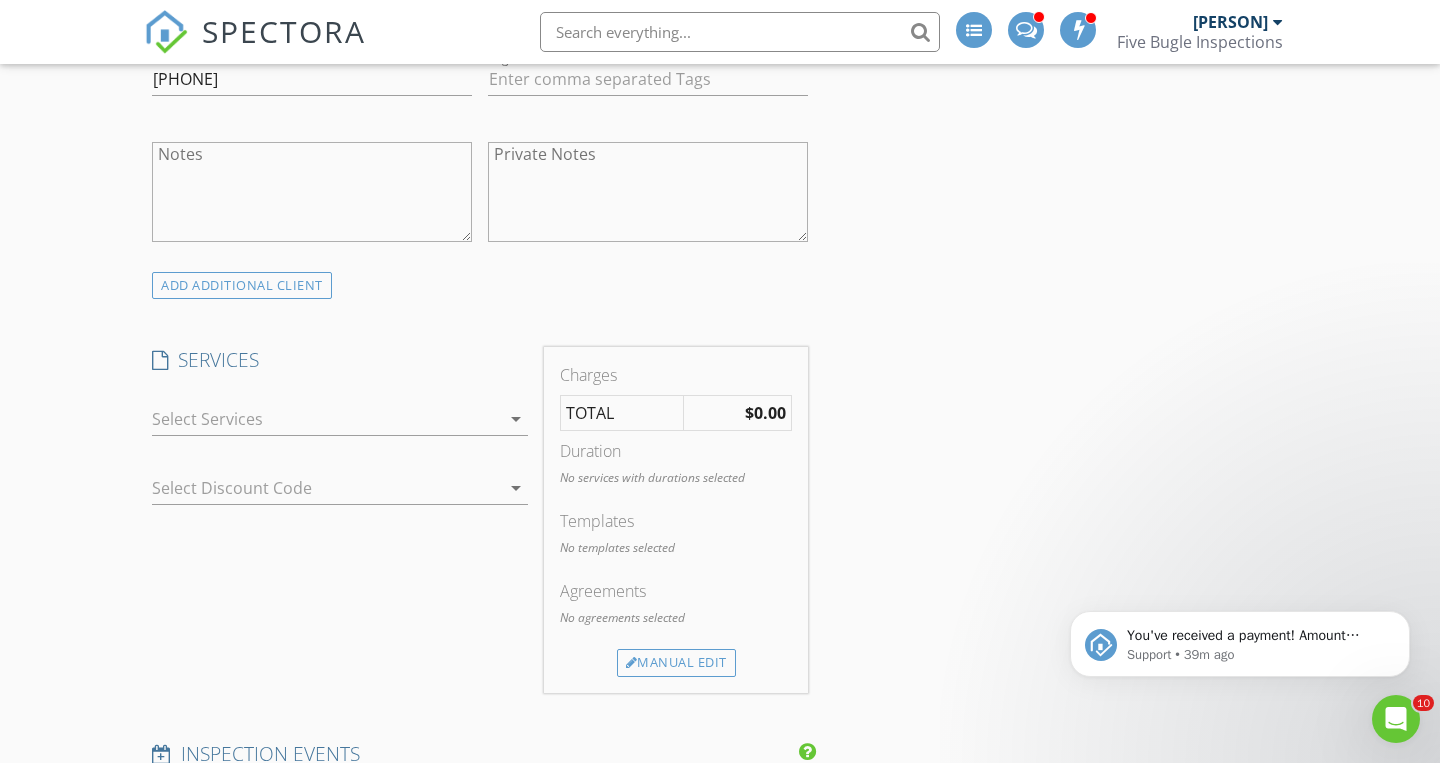 scroll, scrollTop: 864, scrollLeft: 0, axis: vertical 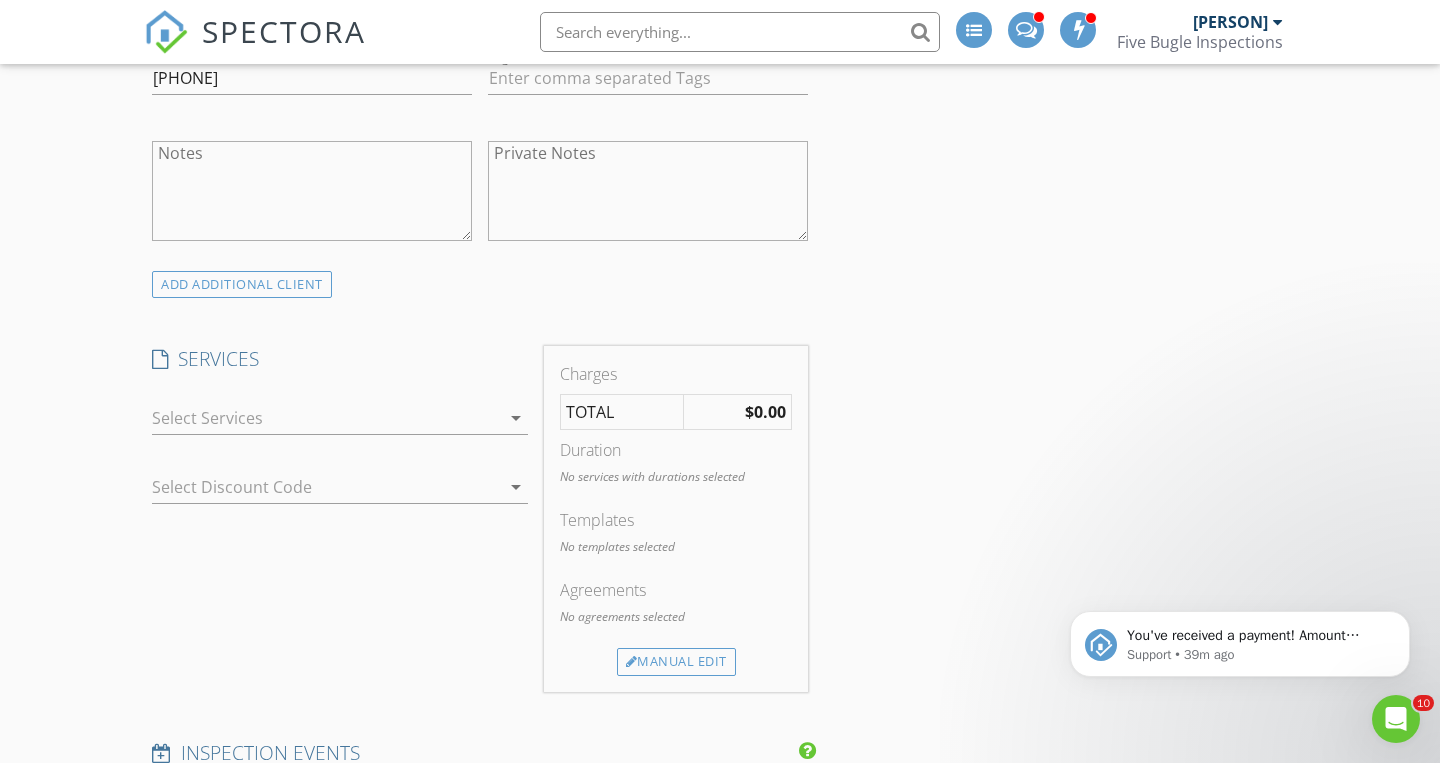 click on "arrow_drop_down" at bounding box center (516, 418) 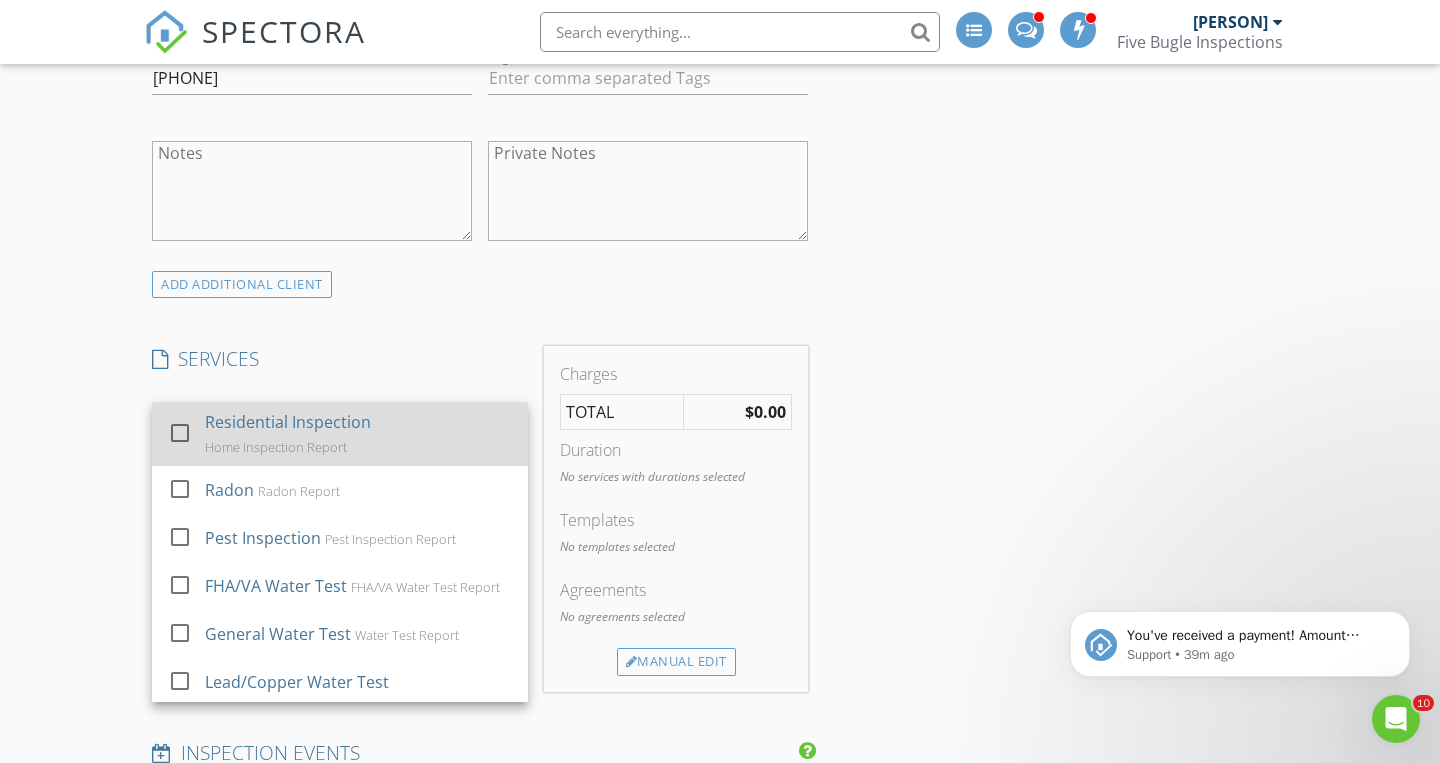 click on "Residential Inspection   Home Inspection Report" at bounding box center (358, 434) 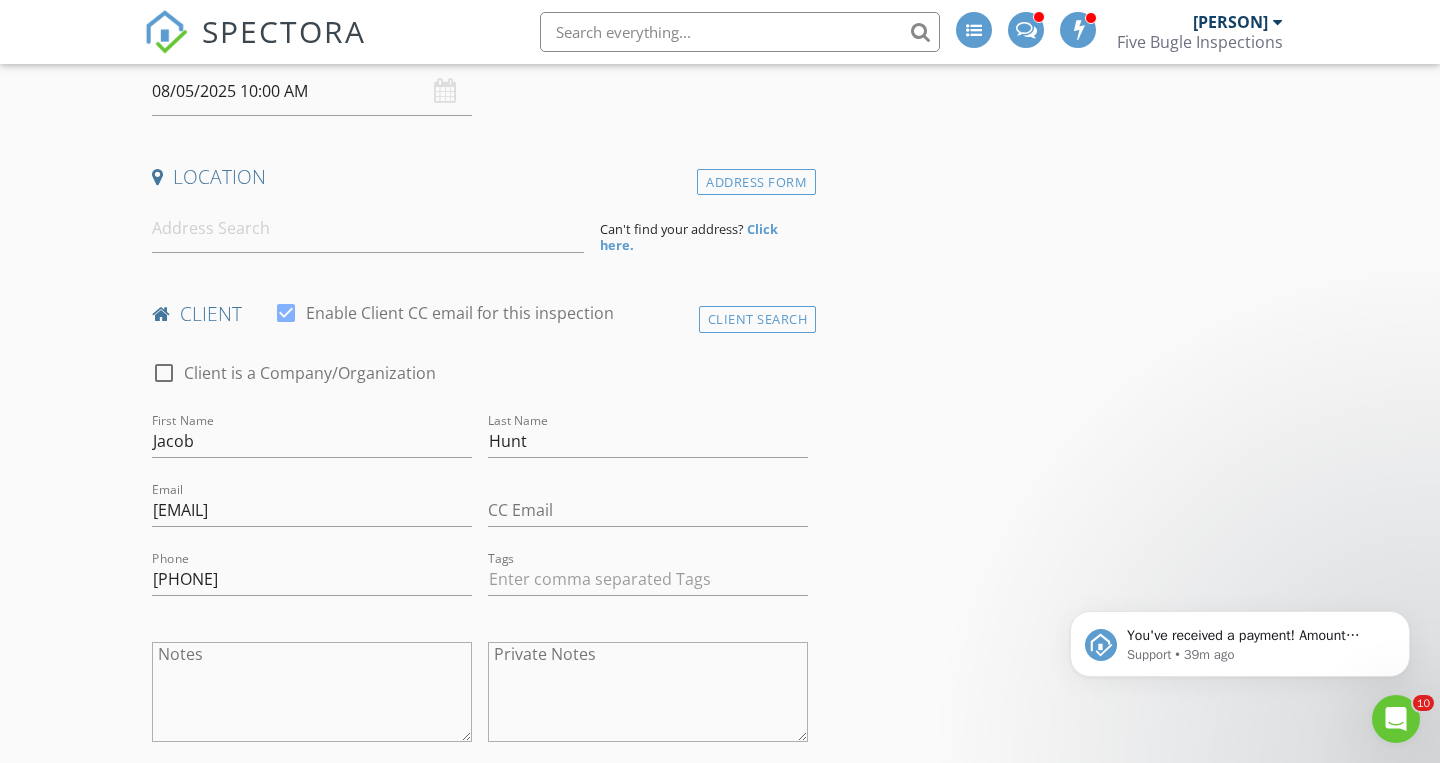 scroll, scrollTop: 219, scrollLeft: 0, axis: vertical 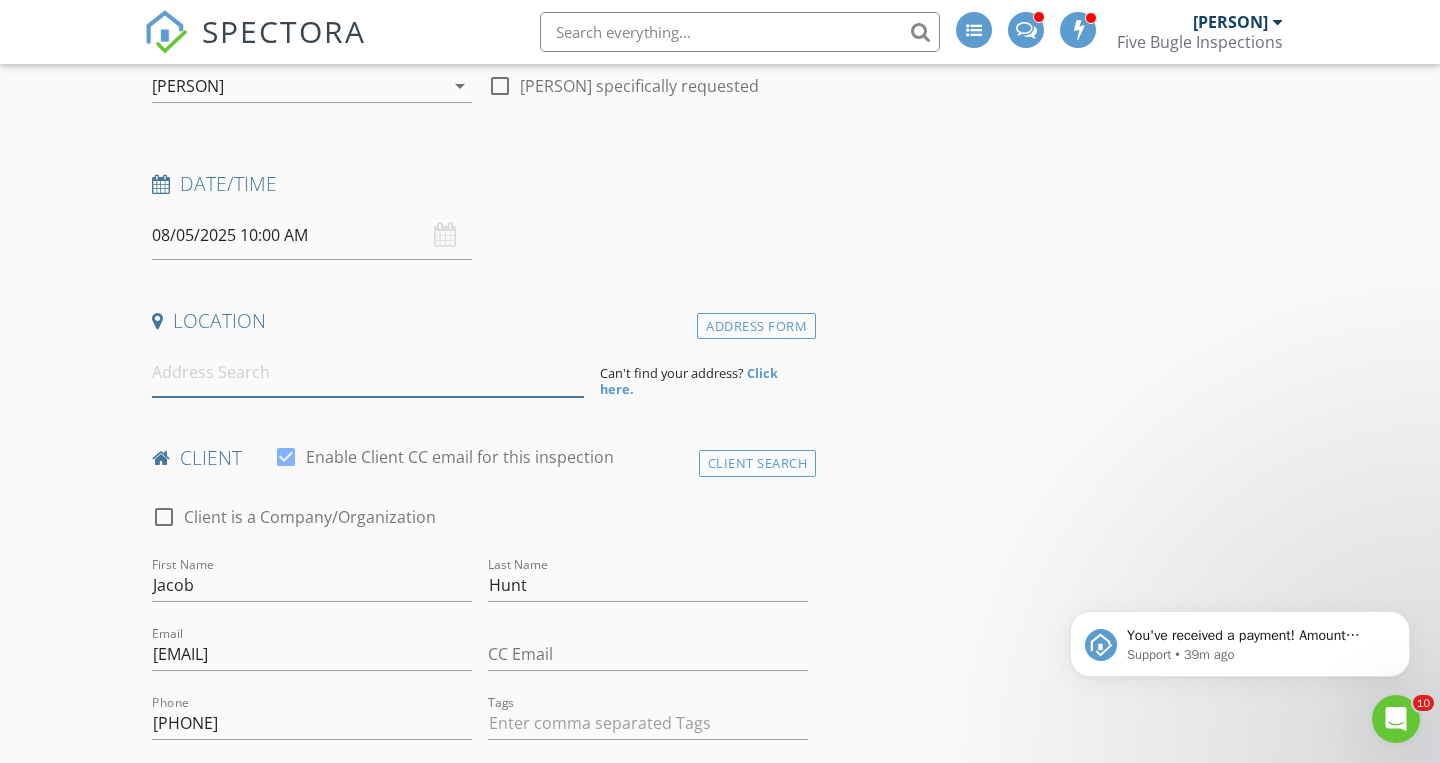 click at bounding box center (368, 372) 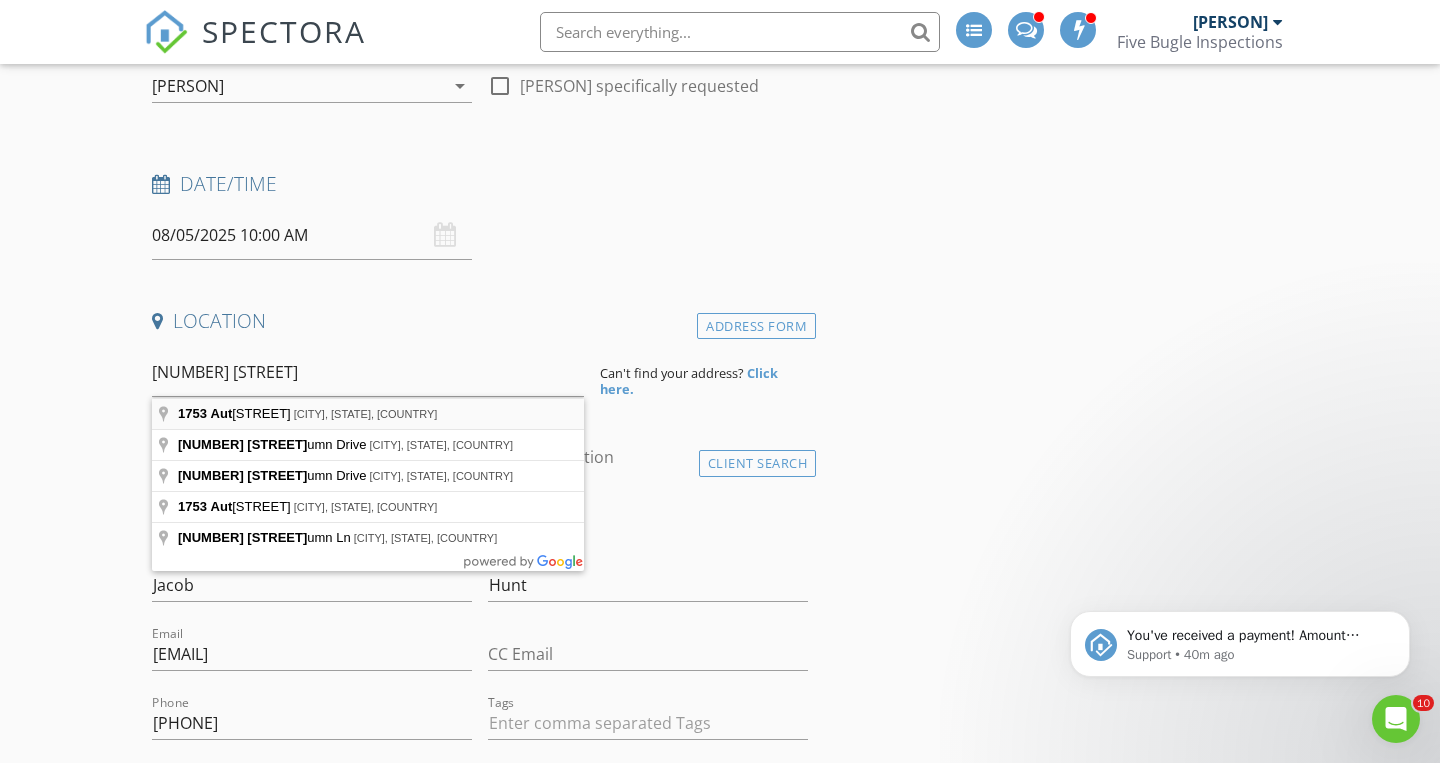 type on "1753 Autumn Court, Dyer, IN, USA" 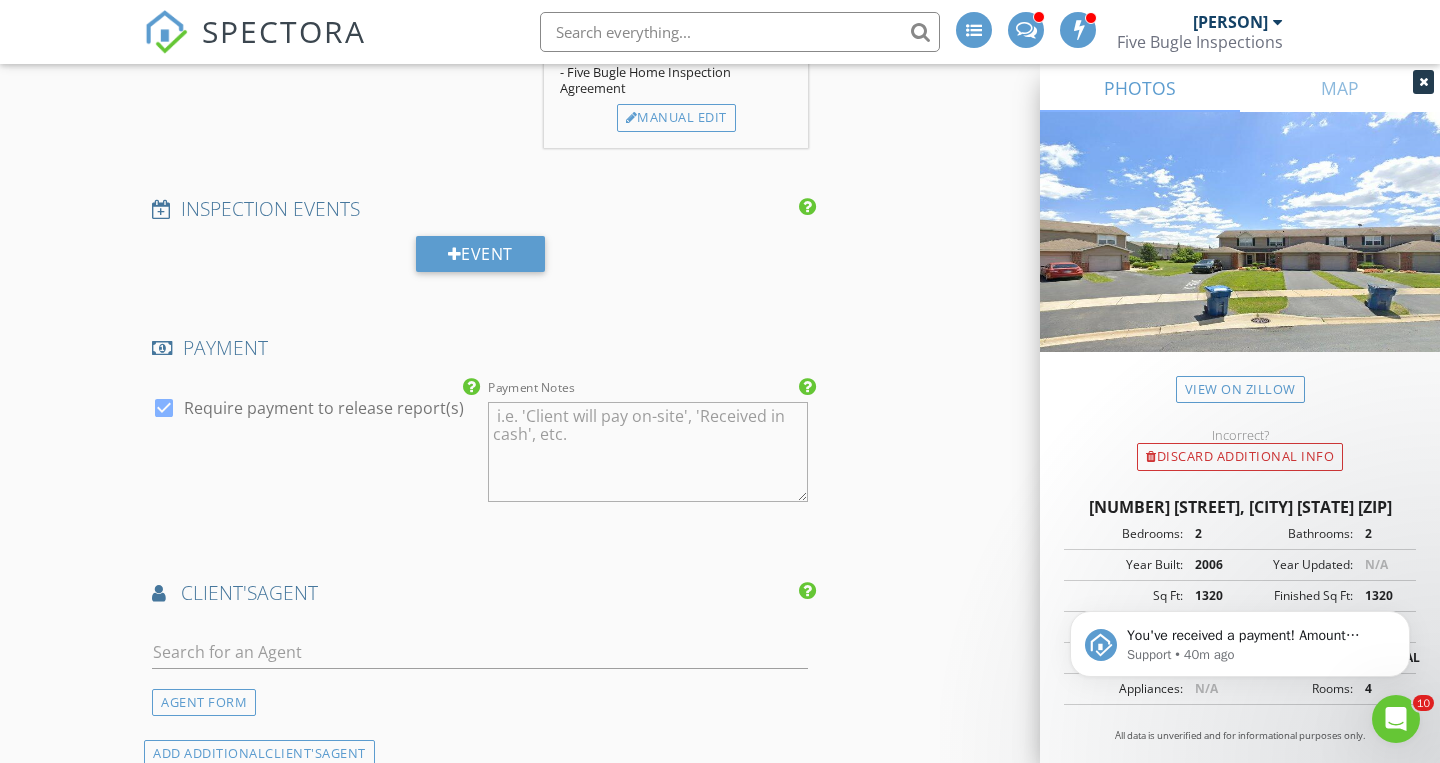 scroll, scrollTop: 1907, scrollLeft: 0, axis: vertical 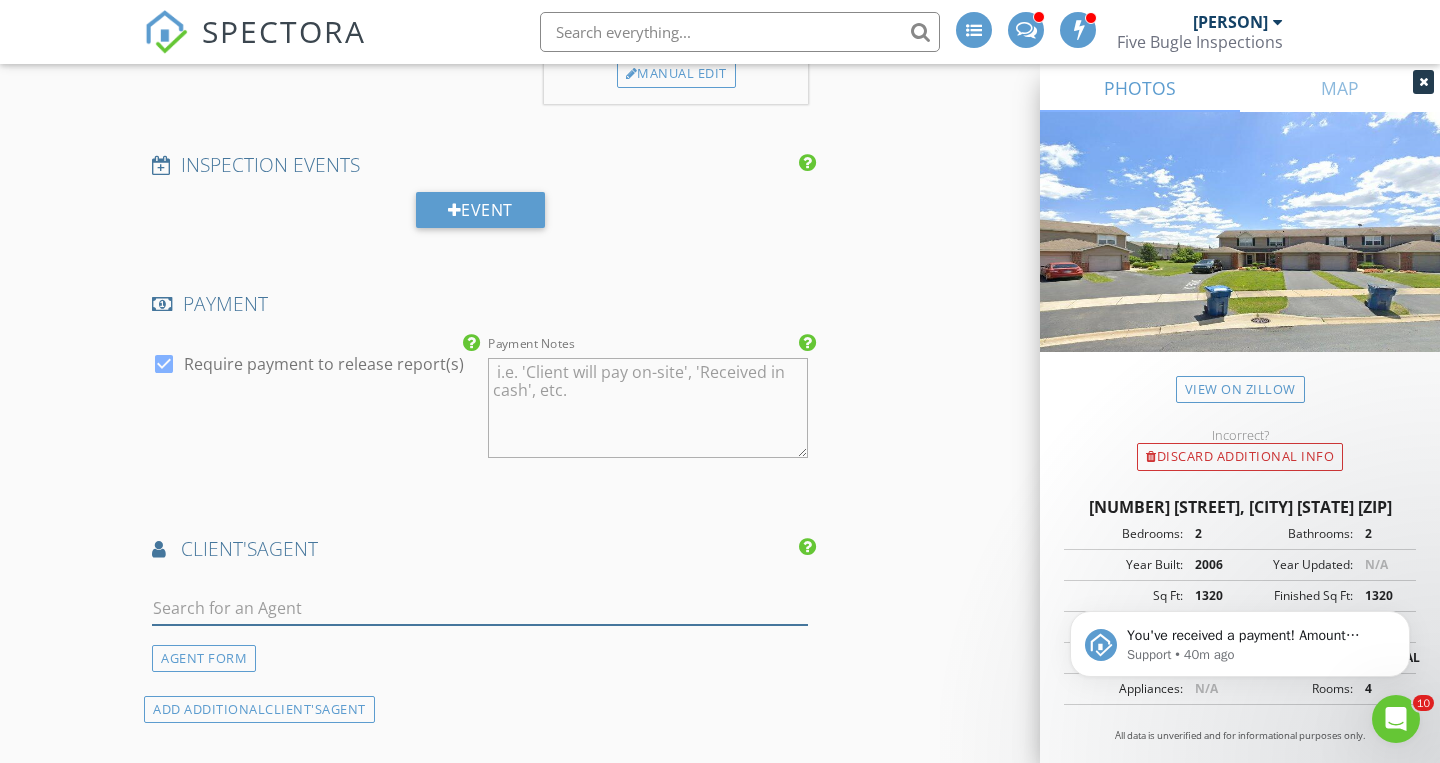 click at bounding box center [480, 608] 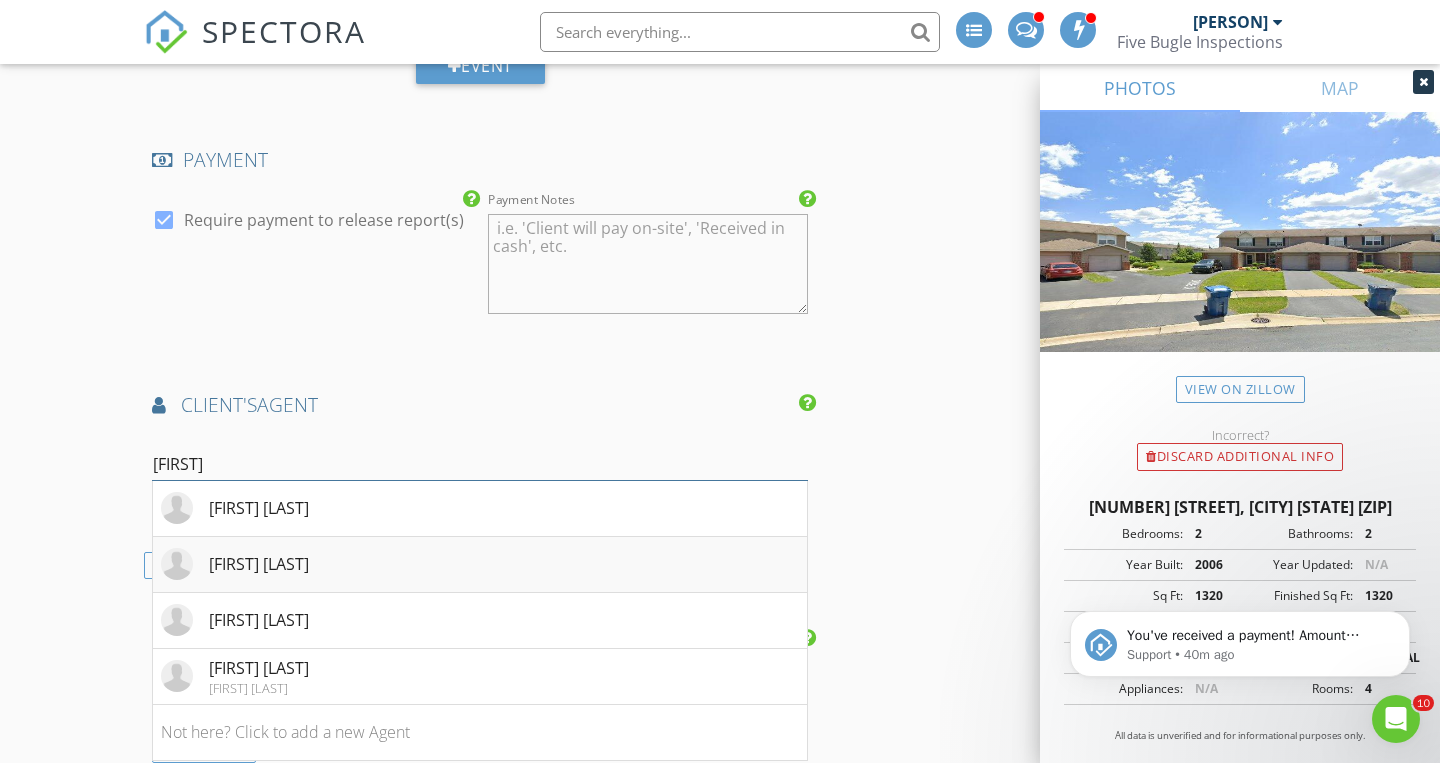 scroll, scrollTop: 2052, scrollLeft: 0, axis: vertical 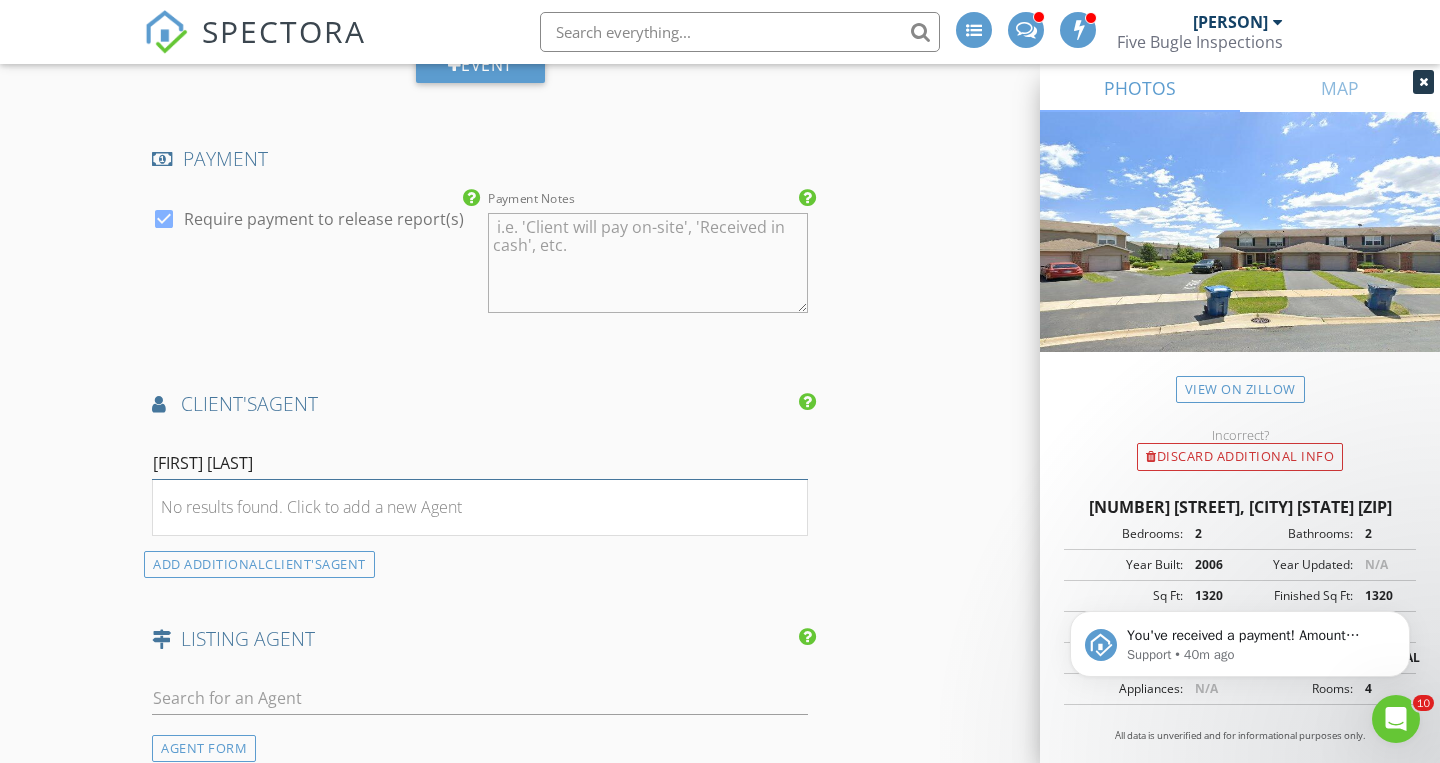 type on "lisa r" 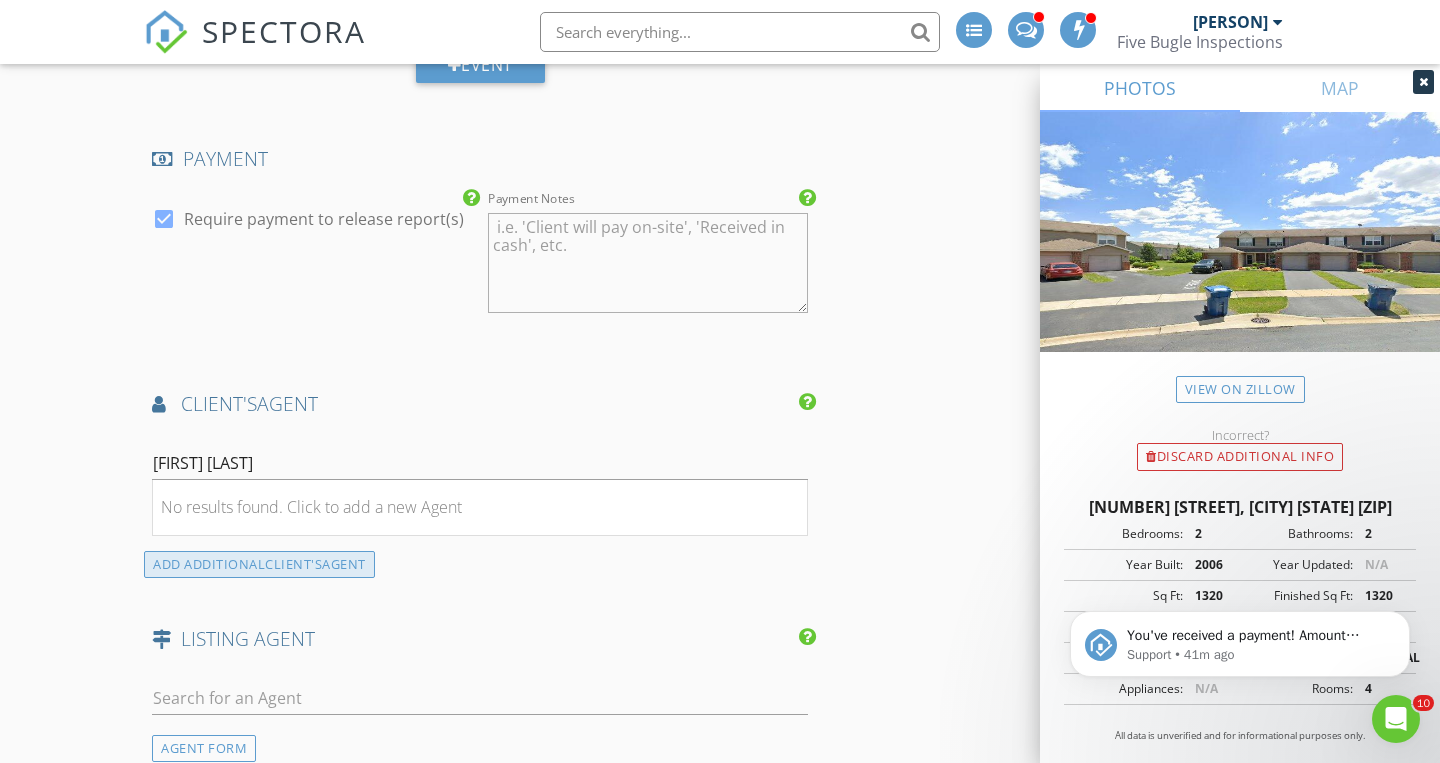 click on "ADD ADDITIONAL
client's  AGENT" at bounding box center [259, 564] 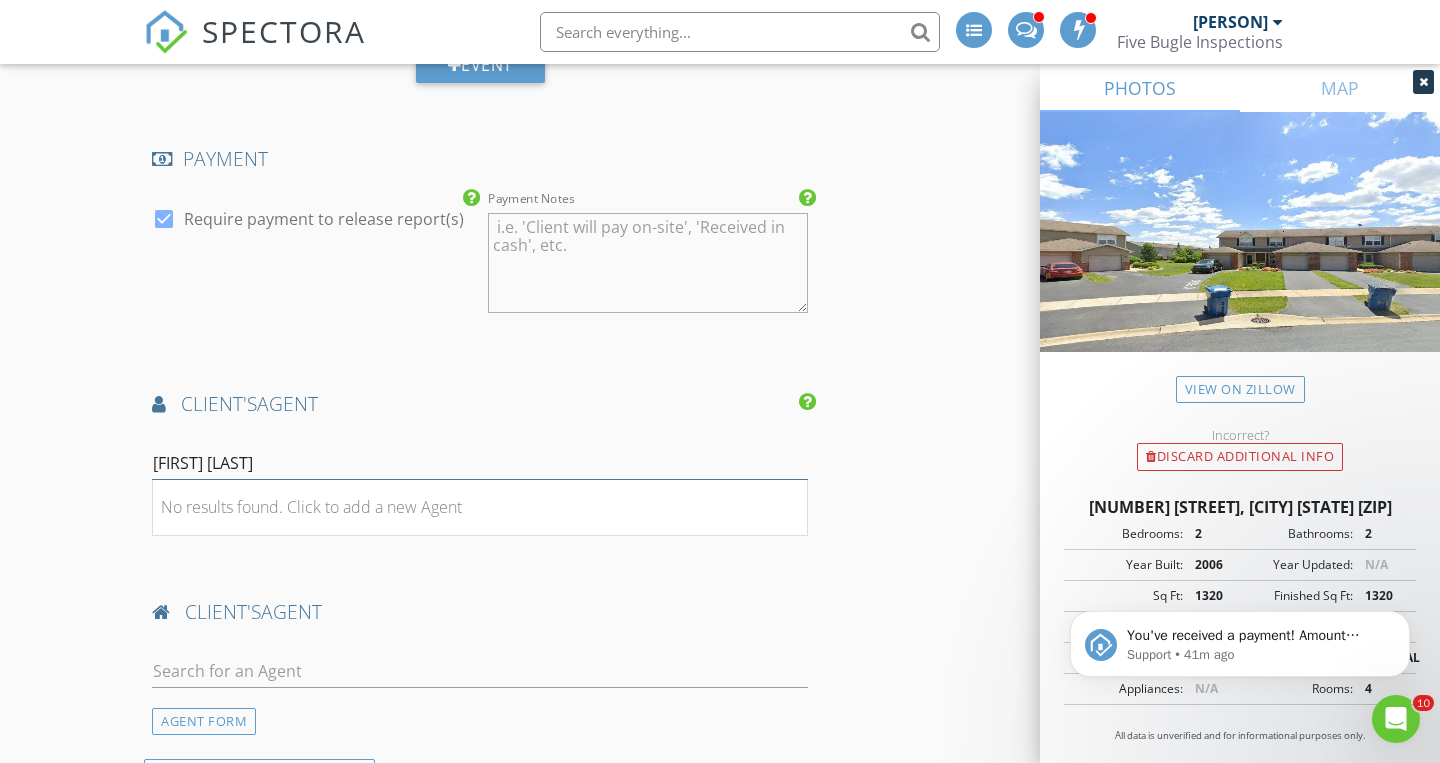 click on "lisa r" at bounding box center (480, 463) 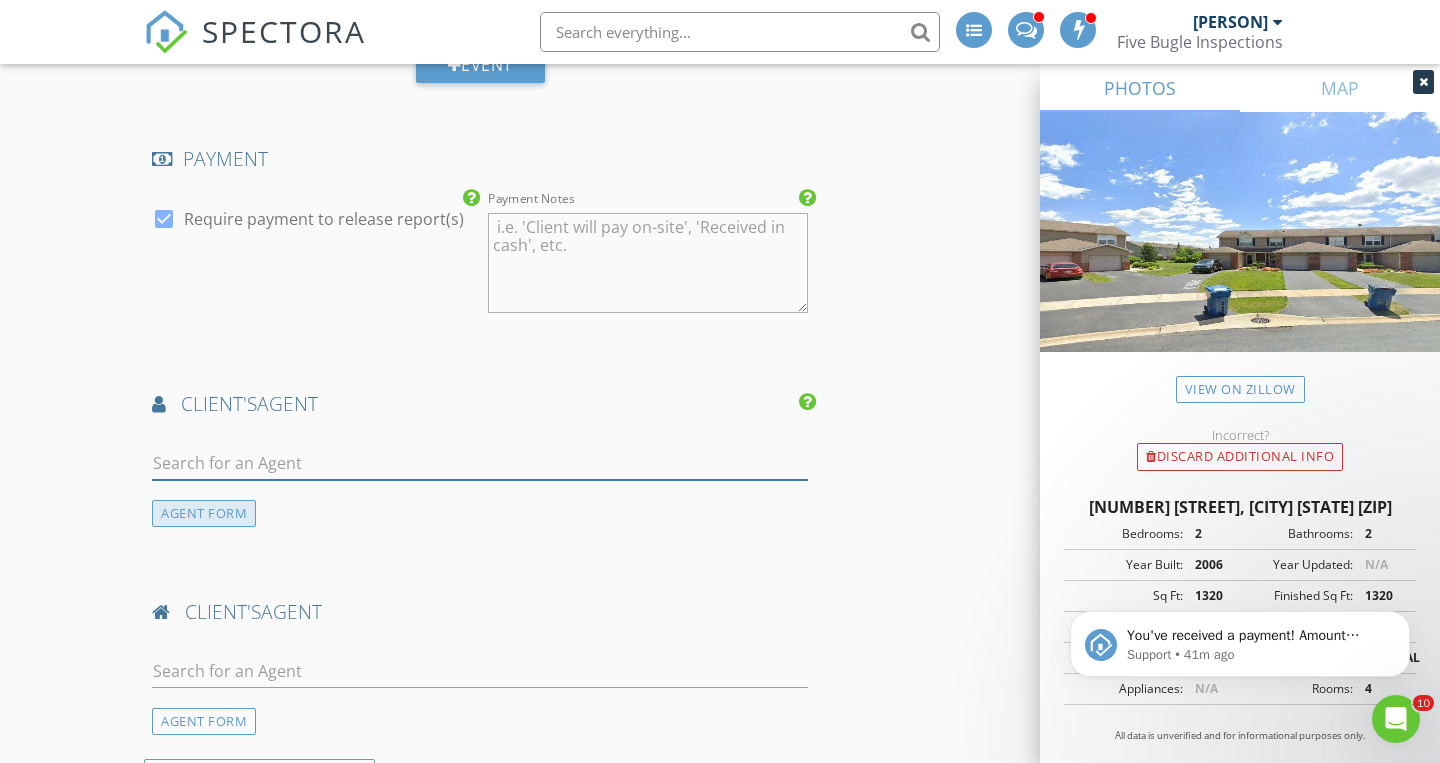 type 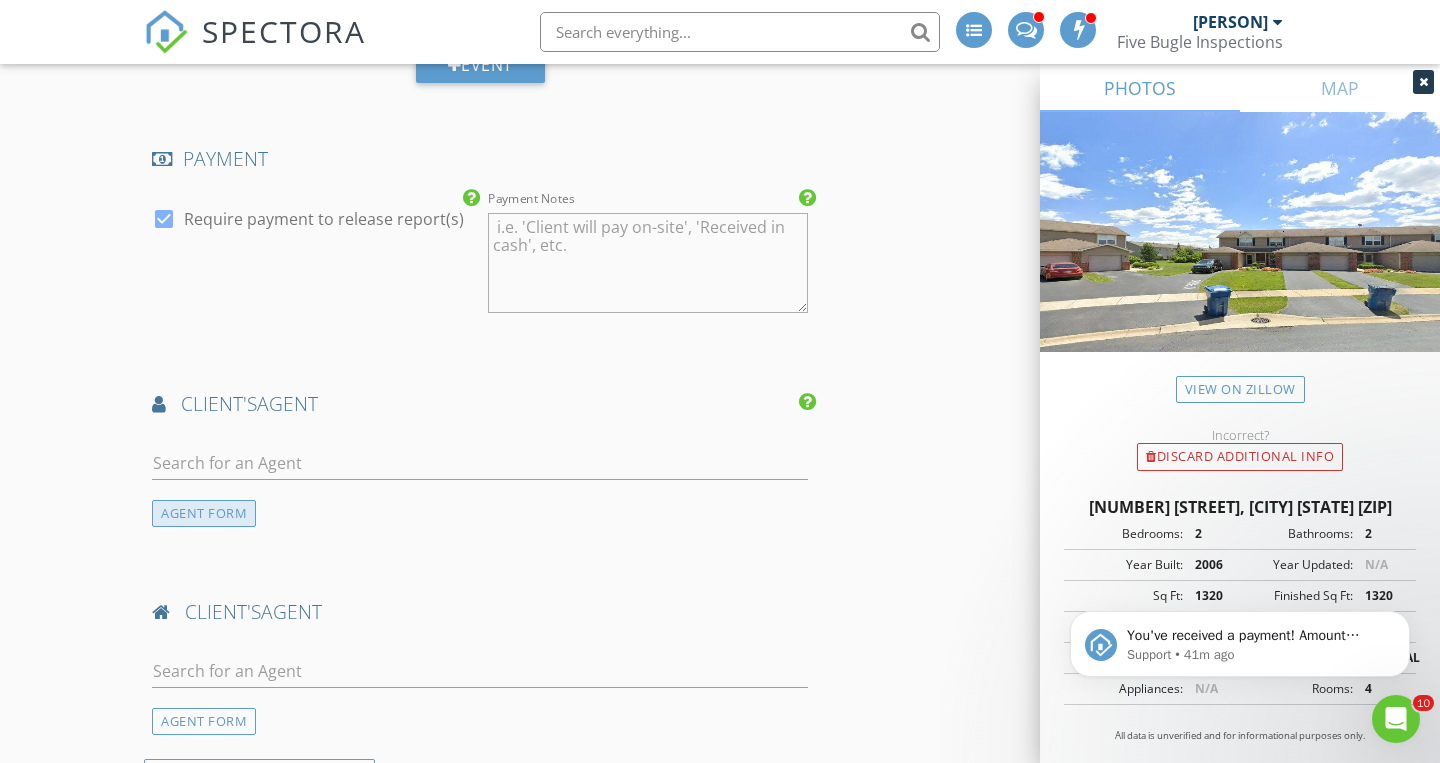 click on "AGENT FORM" at bounding box center [204, 513] 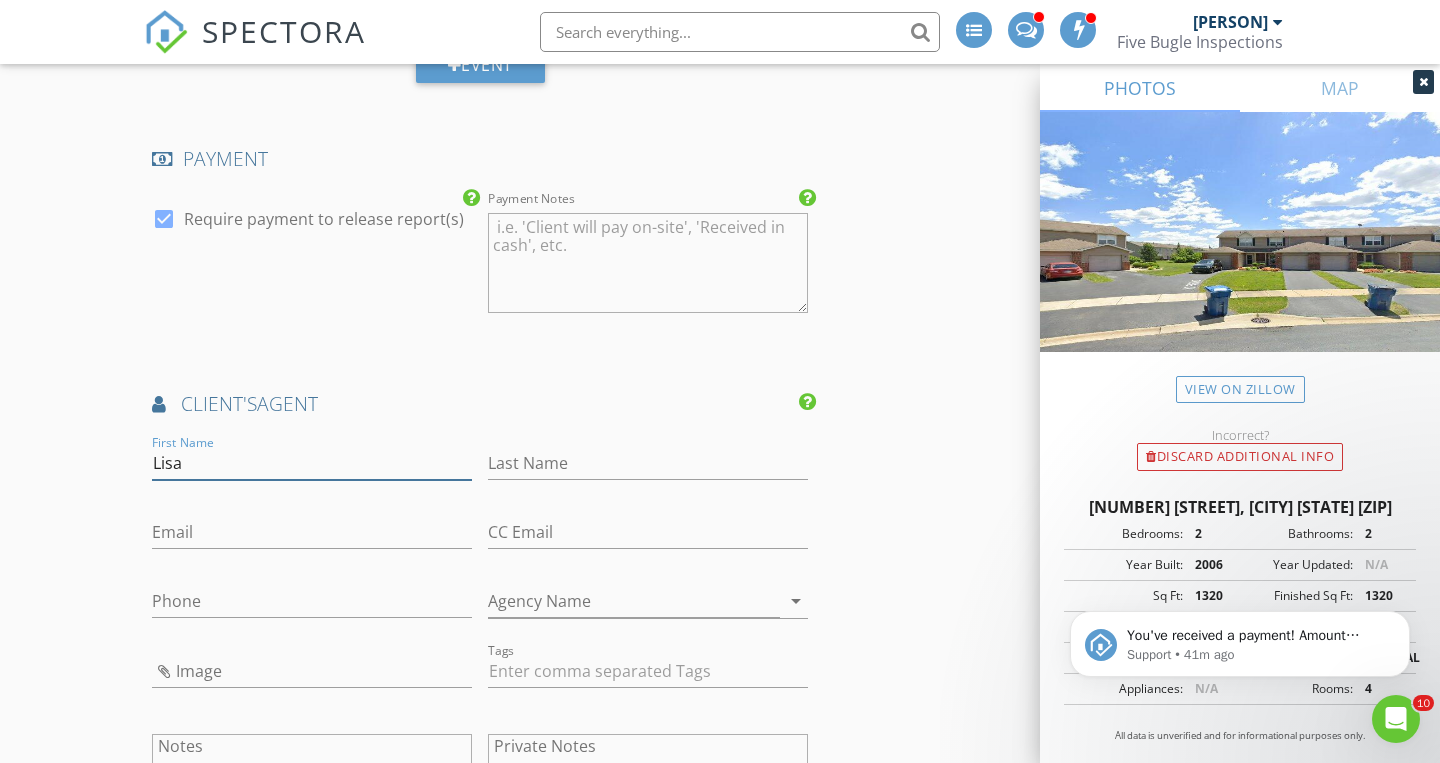 type on "Lisa" 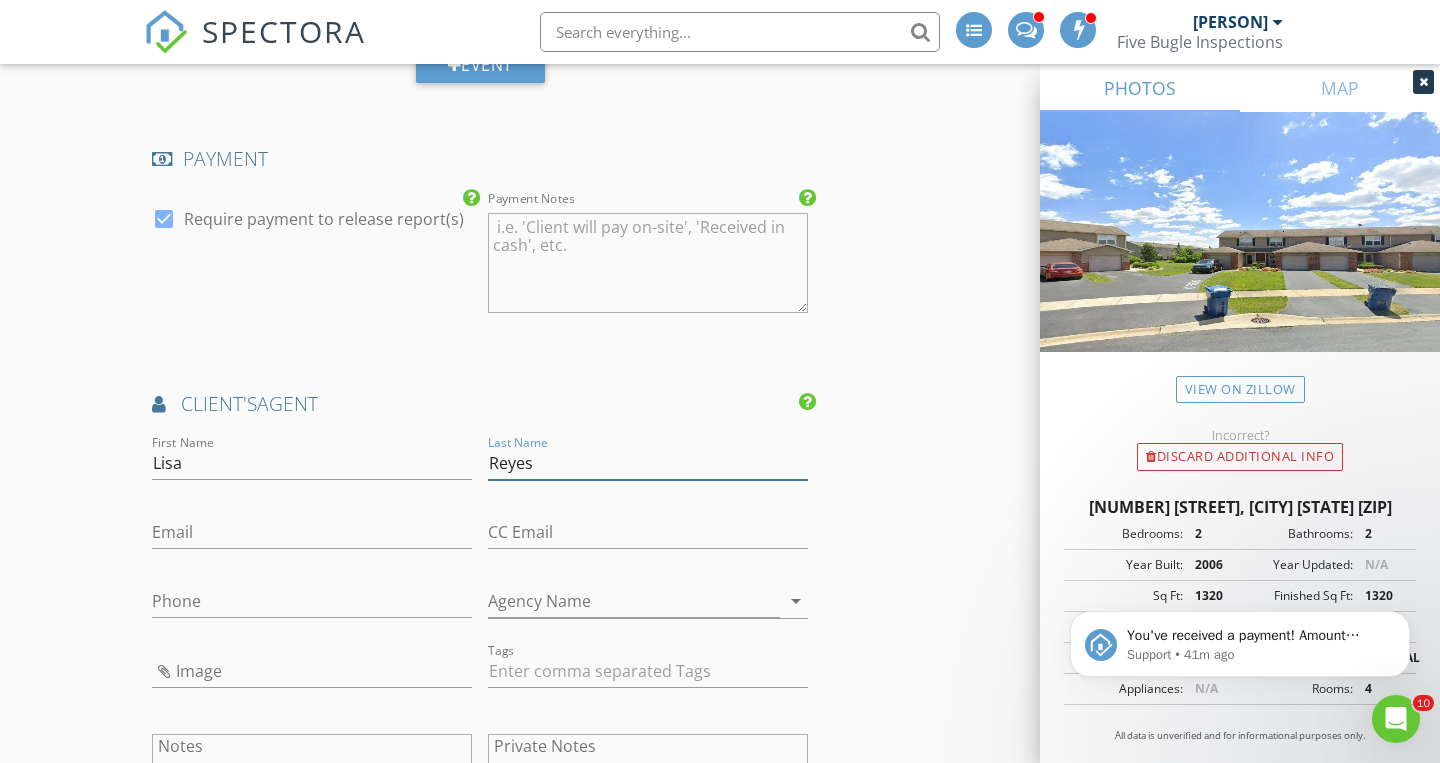 type on "Reyes" 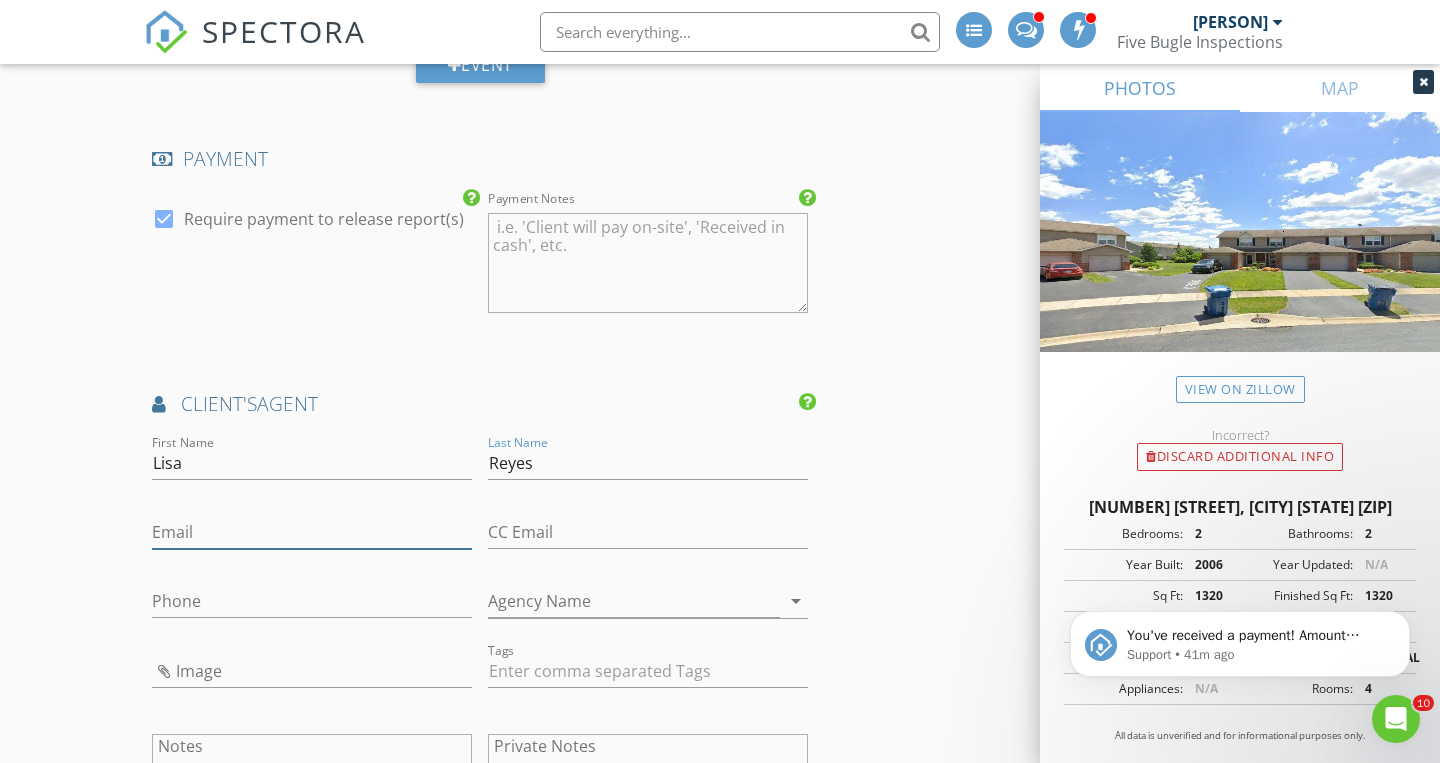 click on "Email" at bounding box center (312, 532) 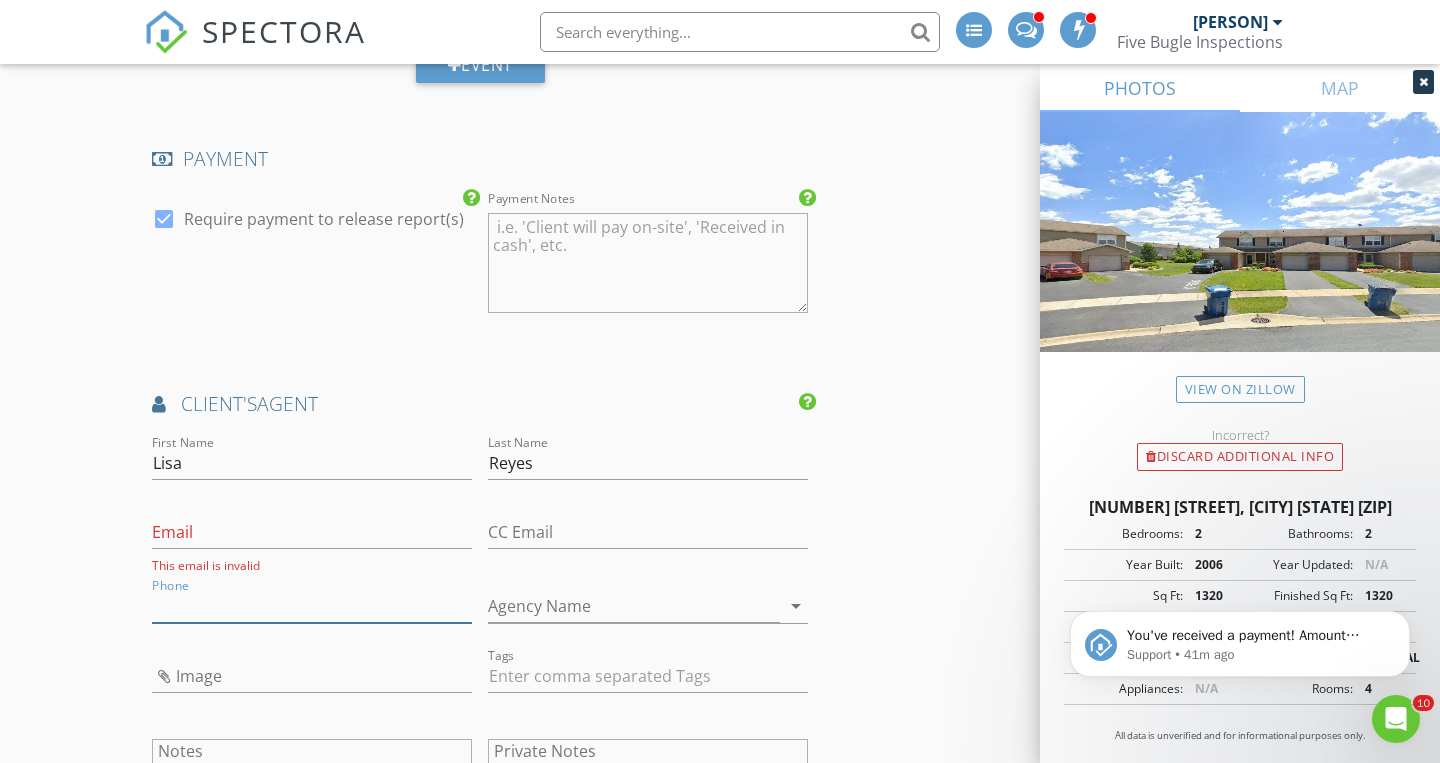 click on "Phone" at bounding box center (312, 606) 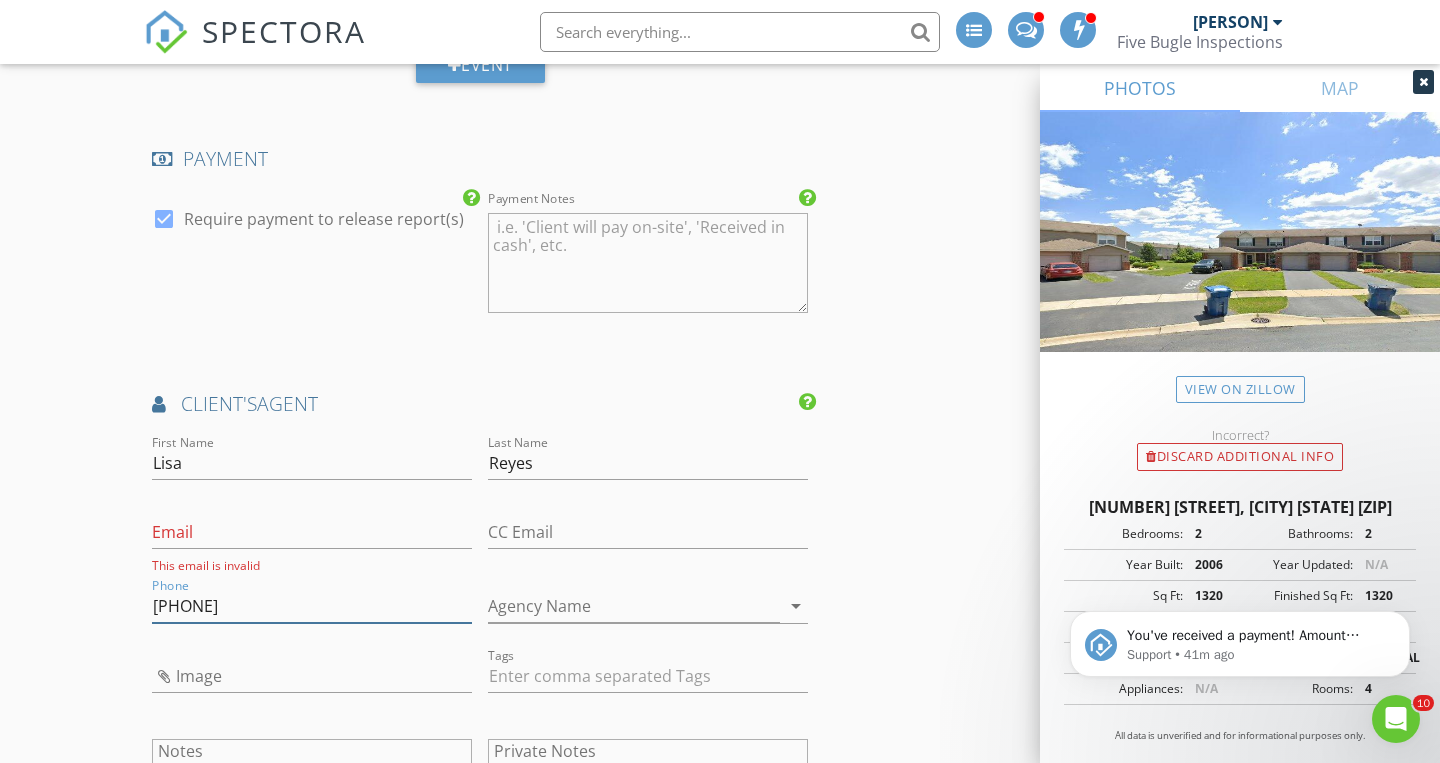 type on "[PHONE]" 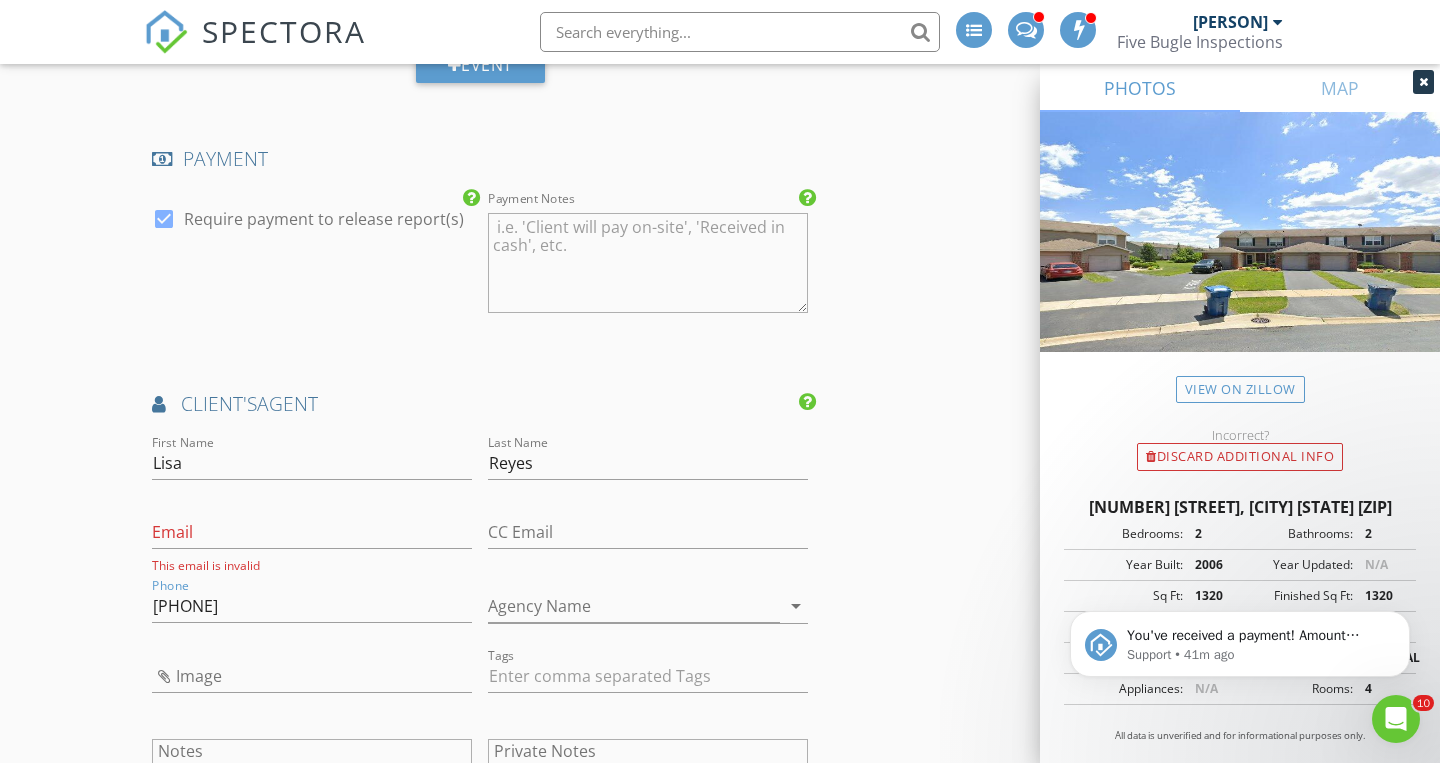 click on "New Inspection
INSPECTOR(S)
check_box   Tim Tully   PRIMARY   check_box_outline_blank   Scott Abraham     Tim Tully arrow_drop_down   check_box_outline_blank Tim Tully specifically requested
Date/Time
08/05/2025 10:00 AM
Location
Address Search       Address 1753 Autumn Ct   Unit   City Dyer   State IN   Zip 46311   County Lake     Square Feet 1320   Year Built 2006   Foundation arrow_drop_down     Tim Tully     11.2 miles     (19 minutes)
client
check_box Enable Client CC email for this inspection   Client Search     check_box_outline_blank Client is a Company/Organization     First Name Jacob   Last Name Hunt   Email jakeh0440@yahoo.com   CC Email   Phone 219-801-8551         Tags         Notes   Private Notes
ADD ADDITIONAL client
SERVICES
check_box       Radon" at bounding box center (720, 263) 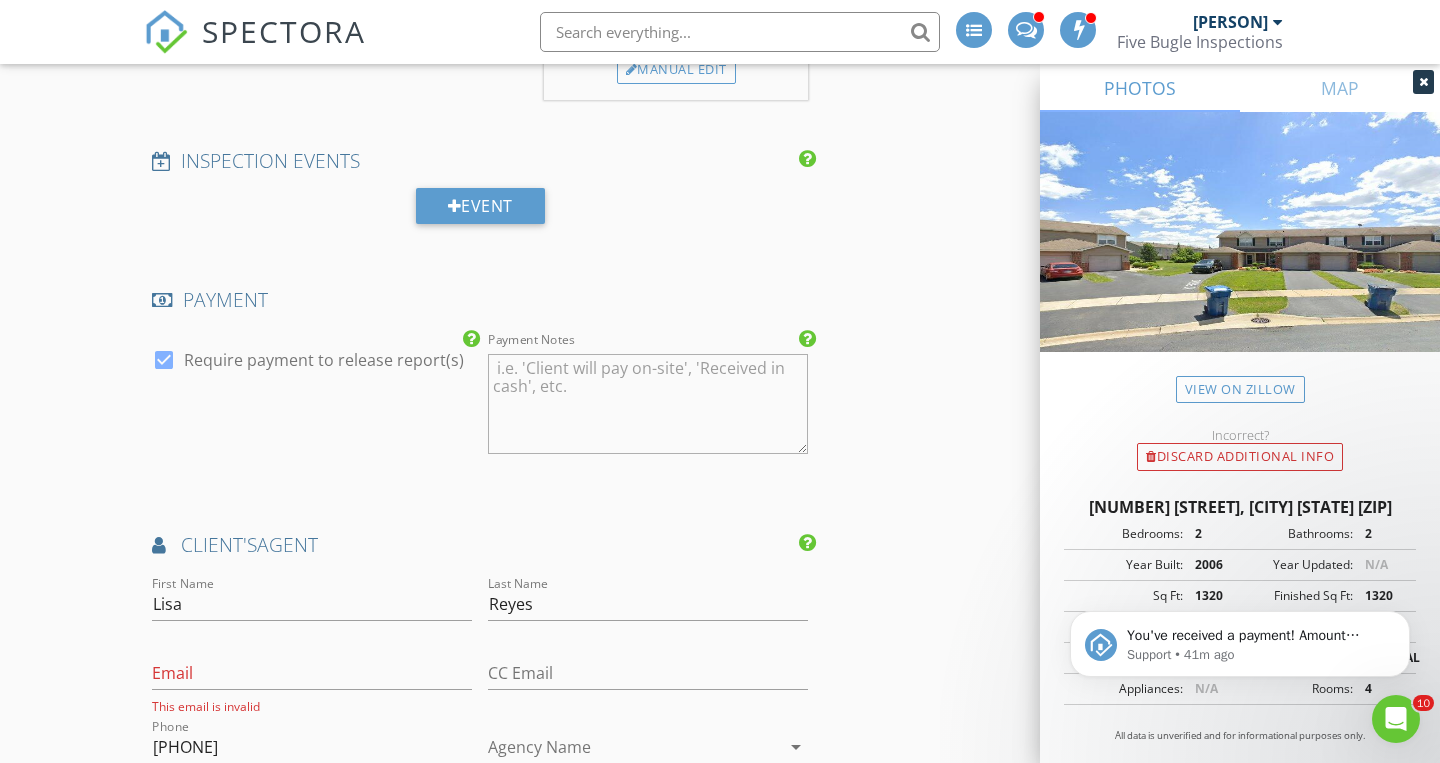 scroll, scrollTop: 1761, scrollLeft: 0, axis: vertical 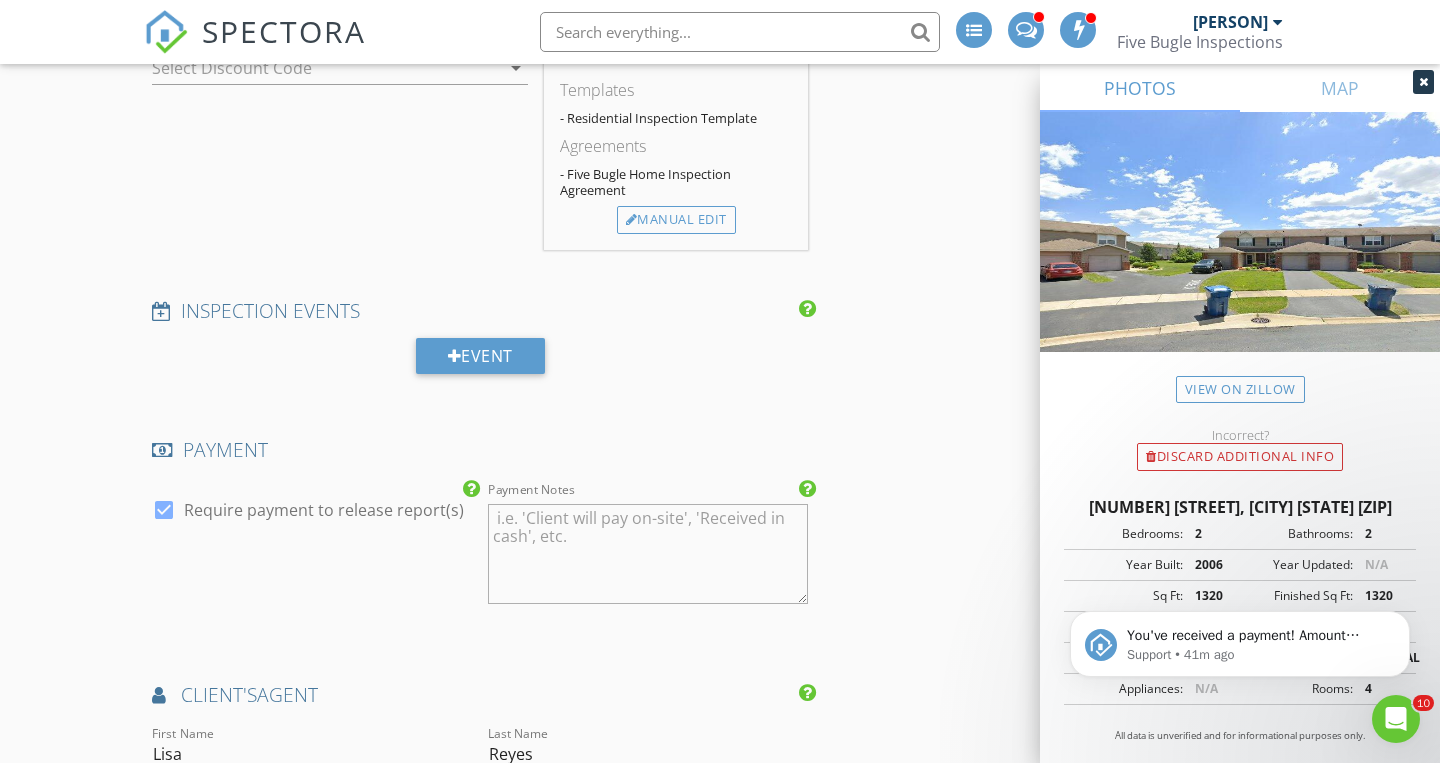 click at bounding box center [164, 510] 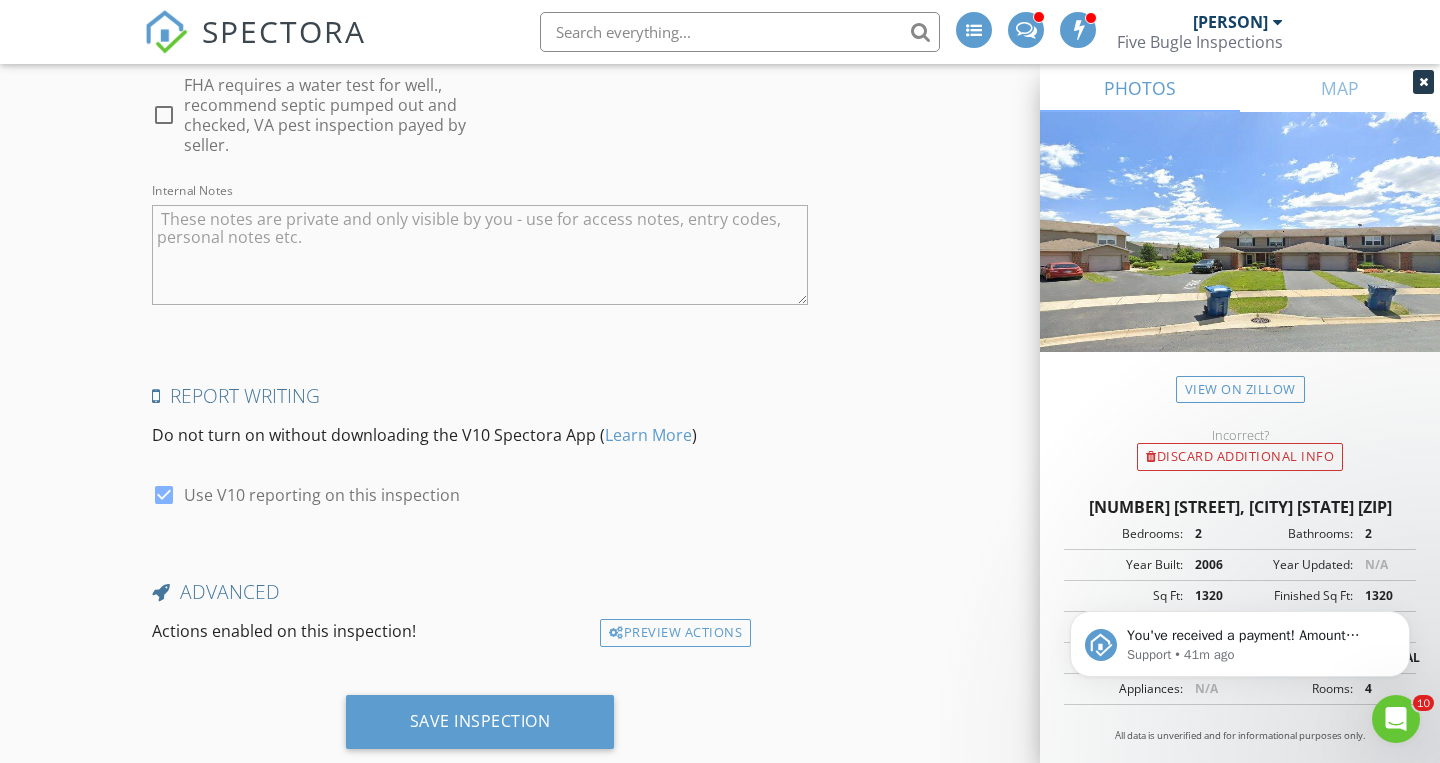 scroll, scrollTop: 3752, scrollLeft: 0, axis: vertical 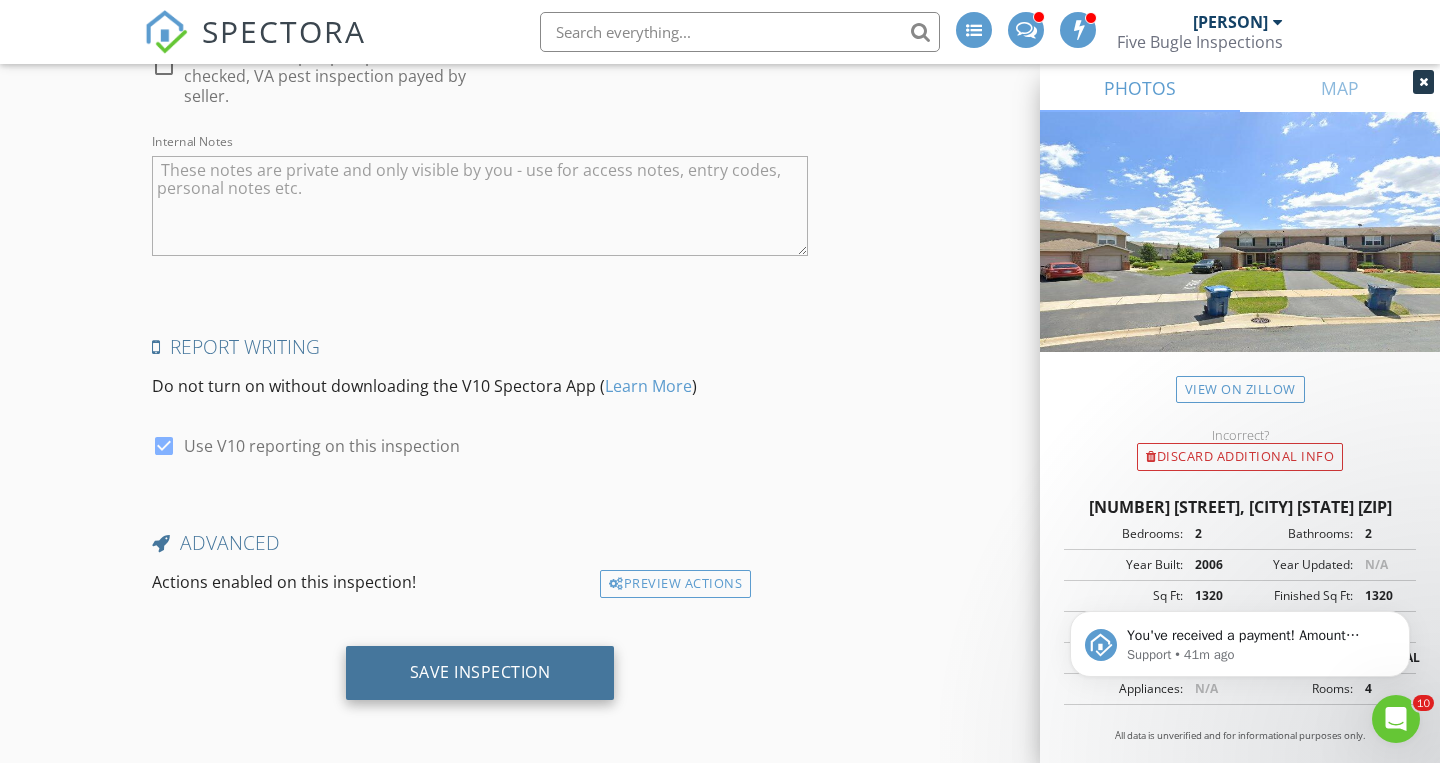 click on "Save Inspection" at bounding box center [480, 672] 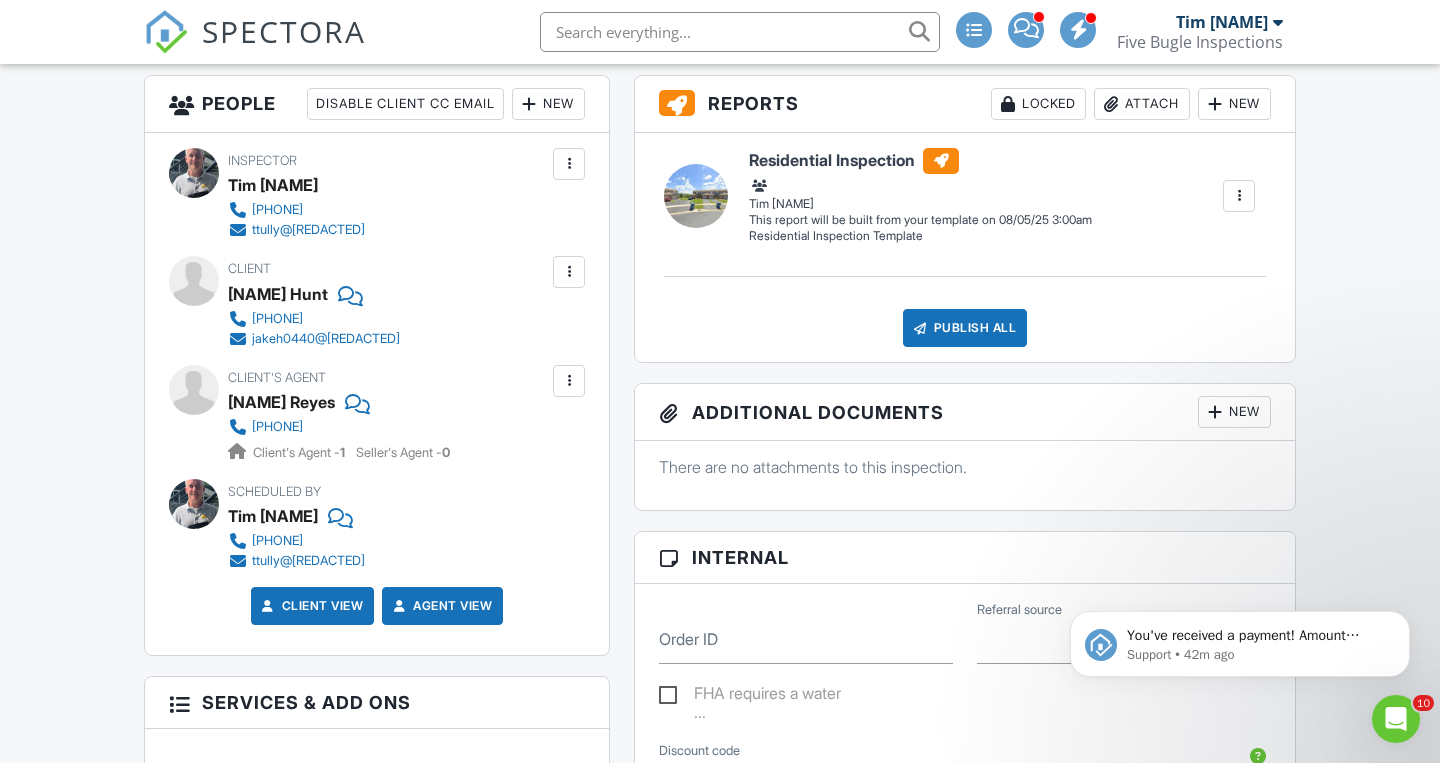 scroll, scrollTop: 699, scrollLeft: 0, axis: vertical 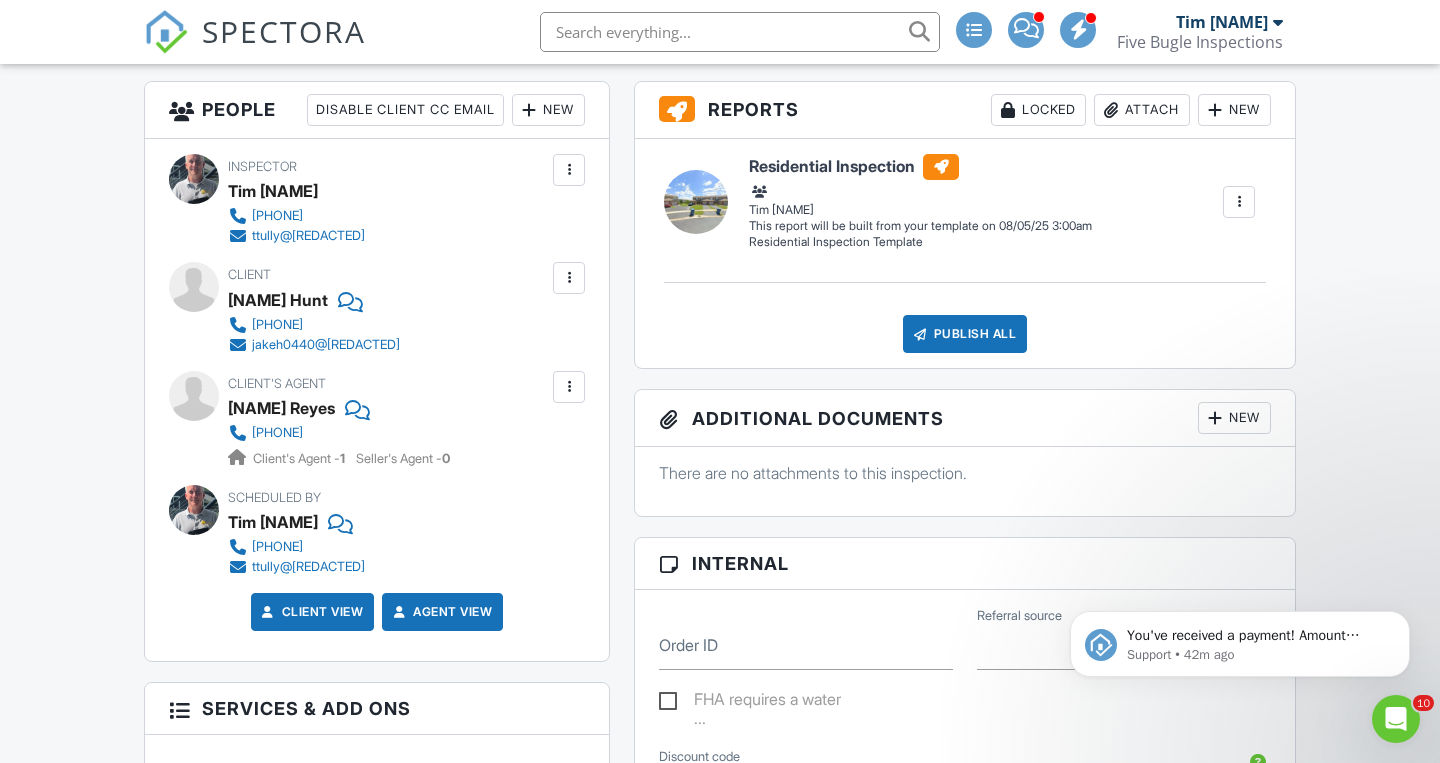 click on "New" at bounding box center [548, 110] 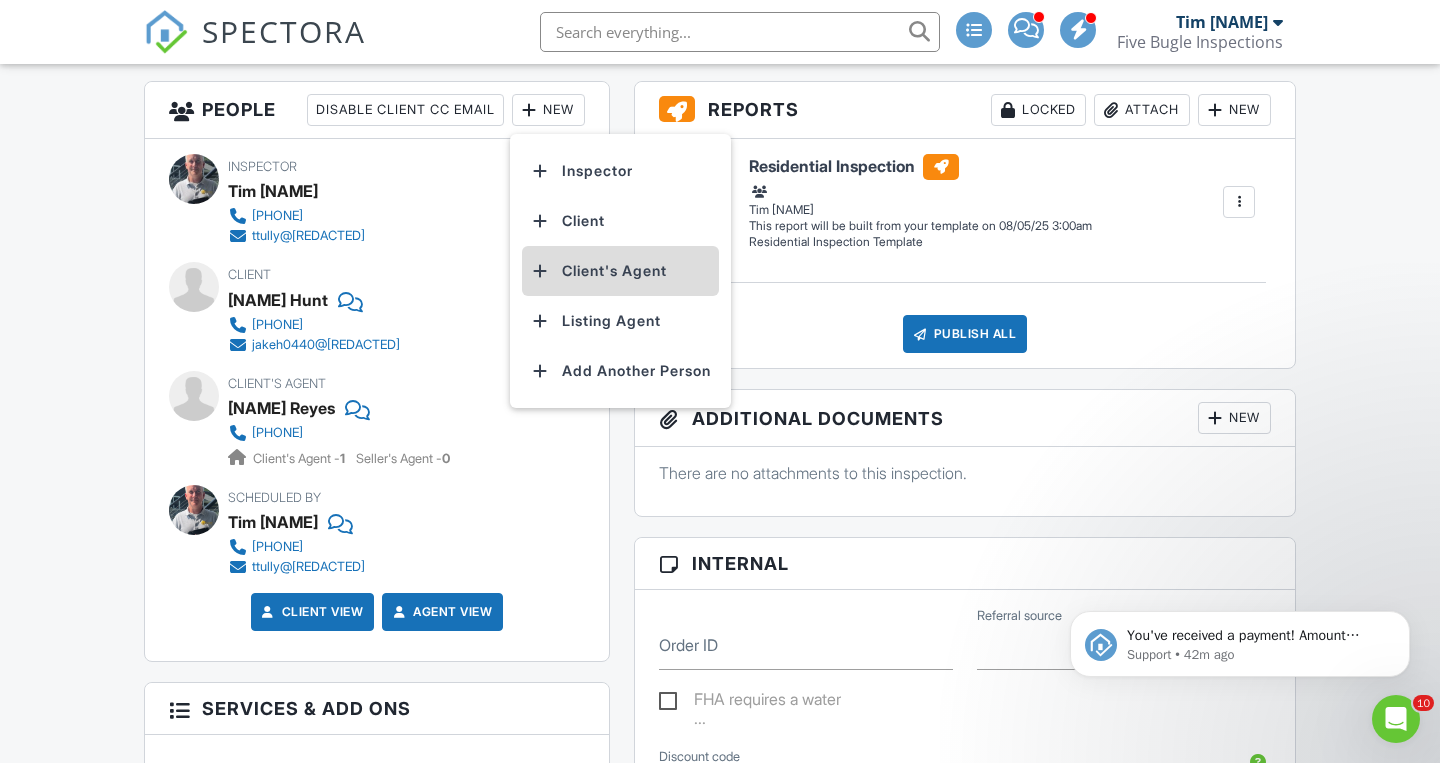 click on "Client's Agent" at bounding box center (620, 271) 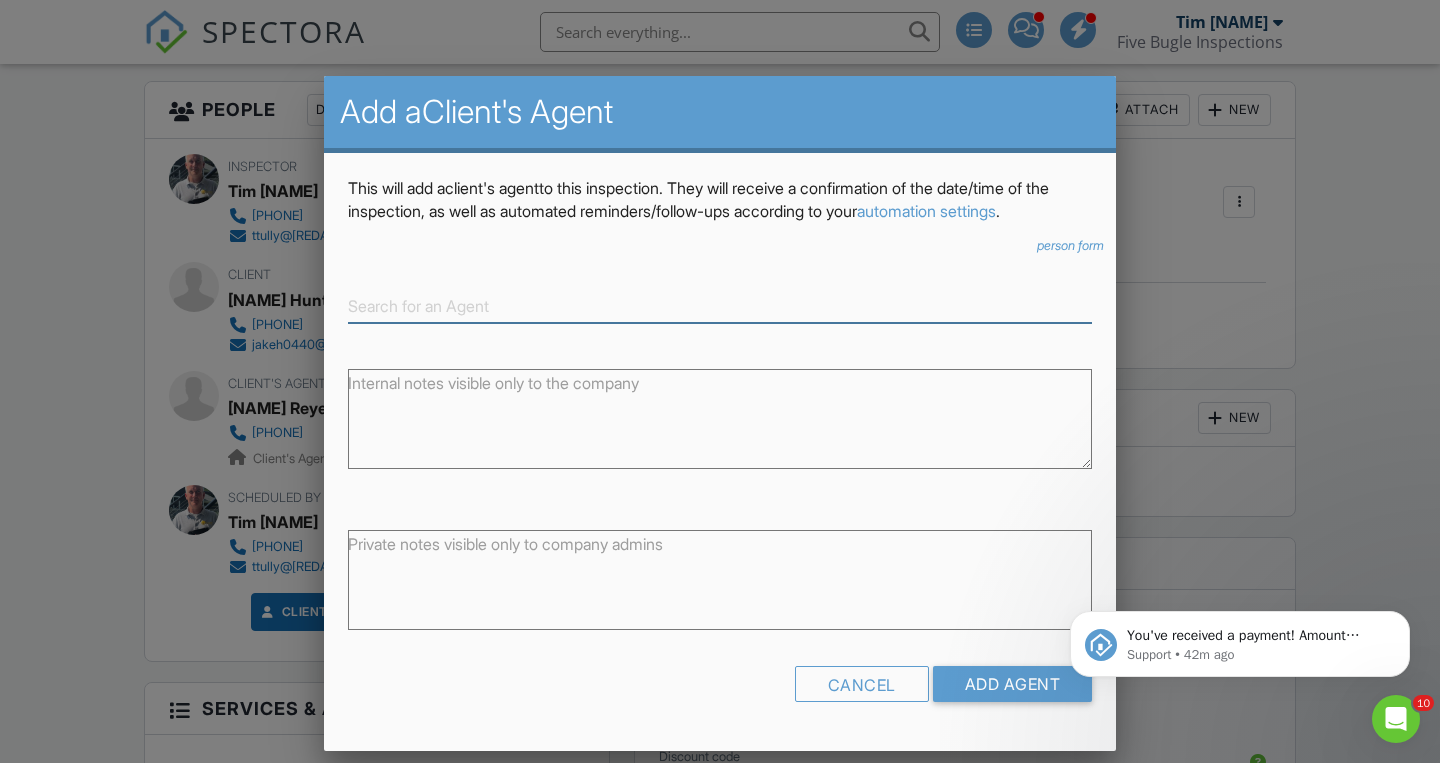 click at bounding box center [720, 306] 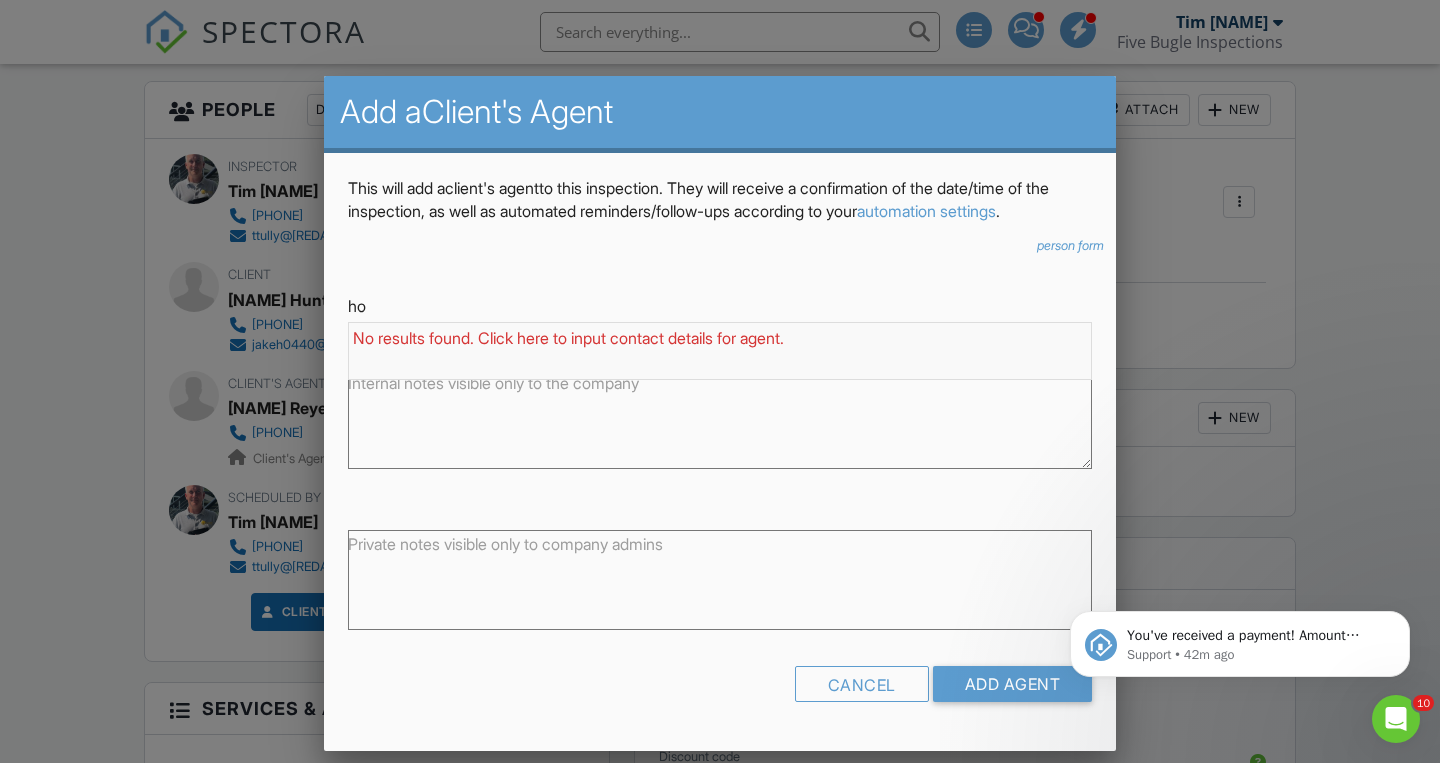 type on "h" 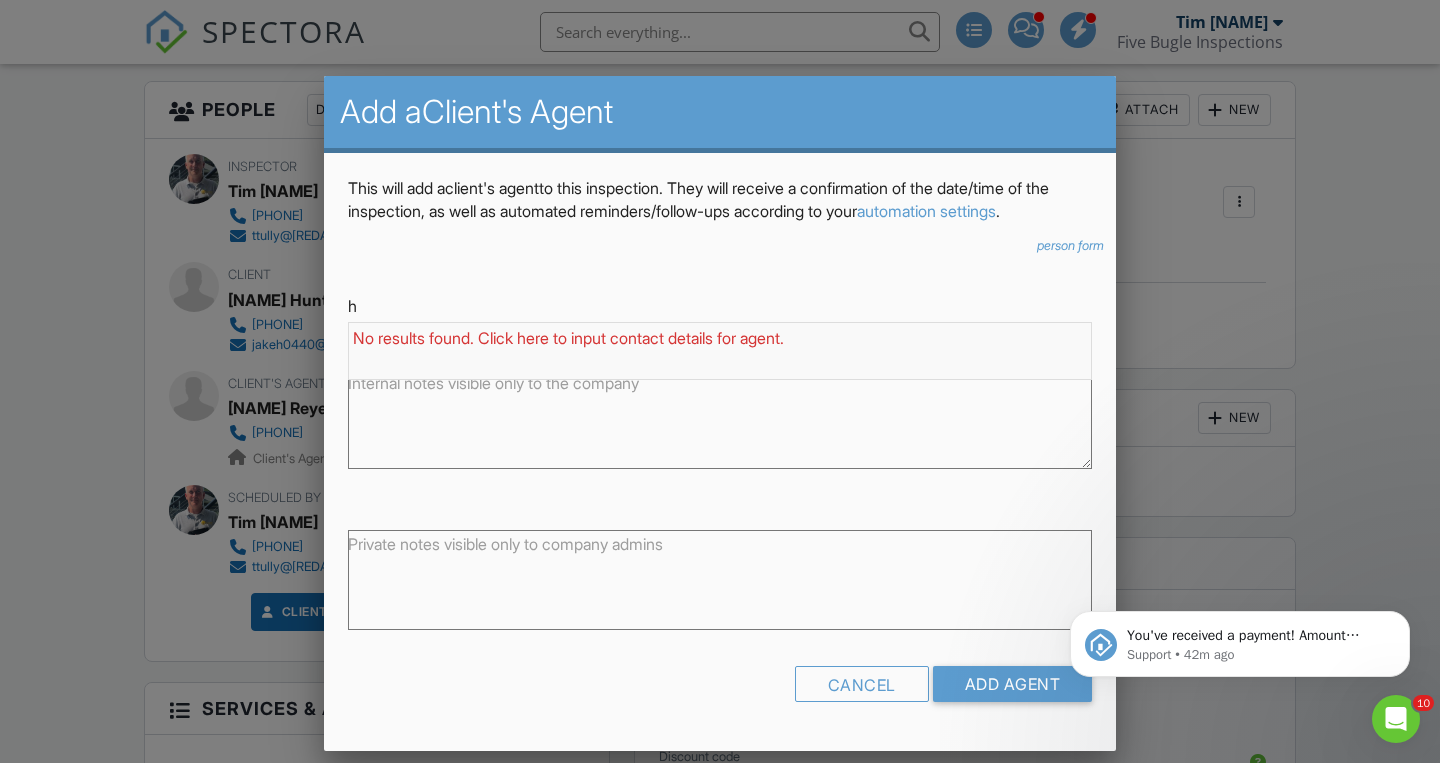 type 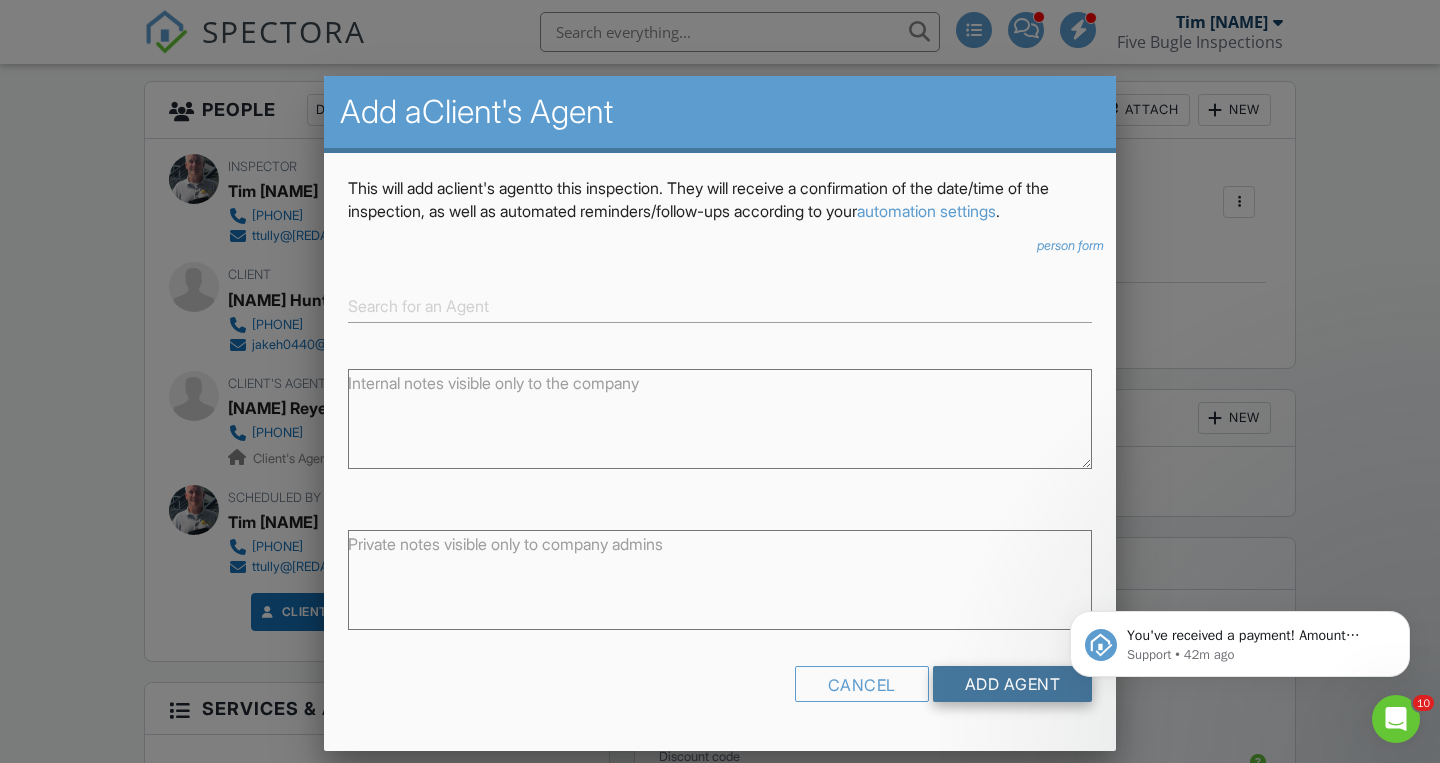 click on "Add Agent" at bounding box center (1013, 684) 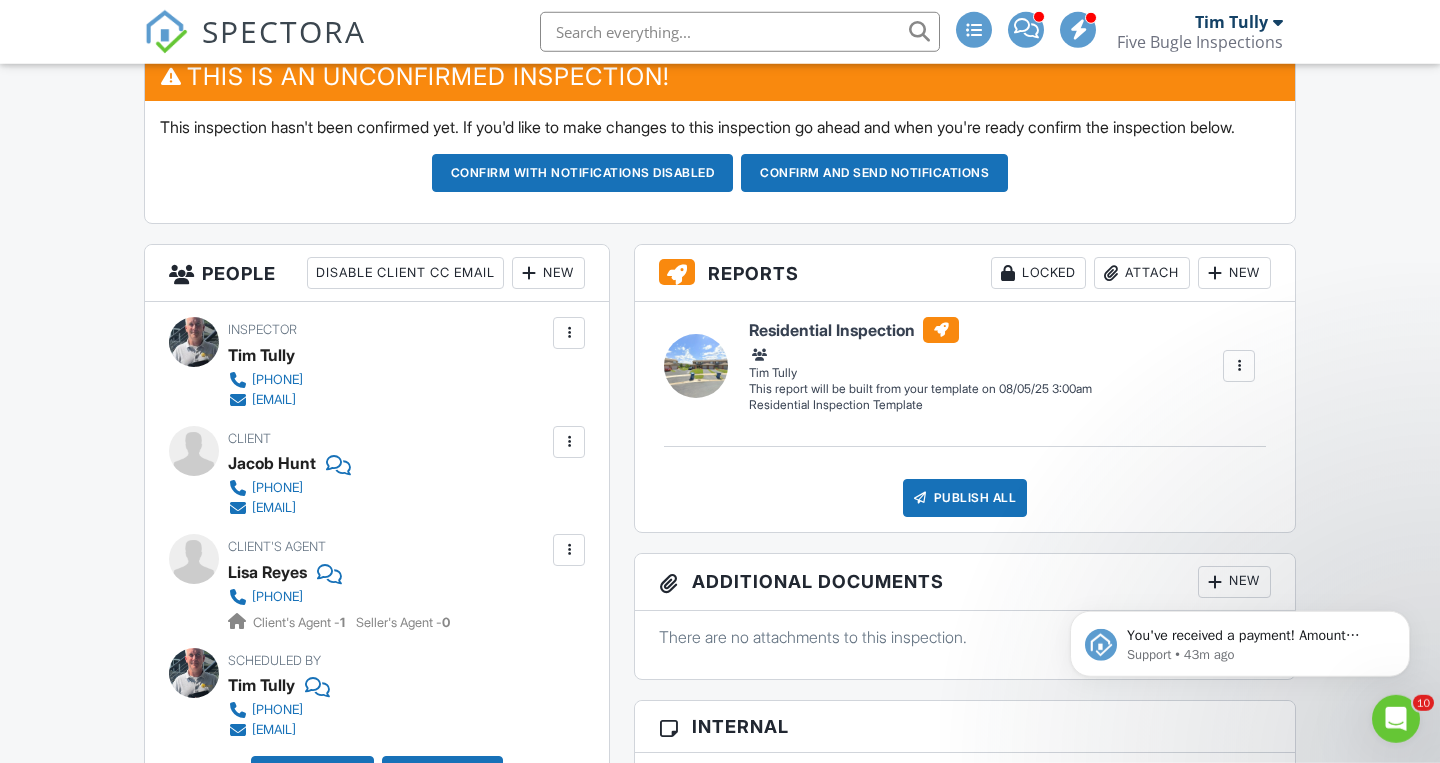 scroll, scrollTop: 628, scrollLeft: 0, axis: vertical 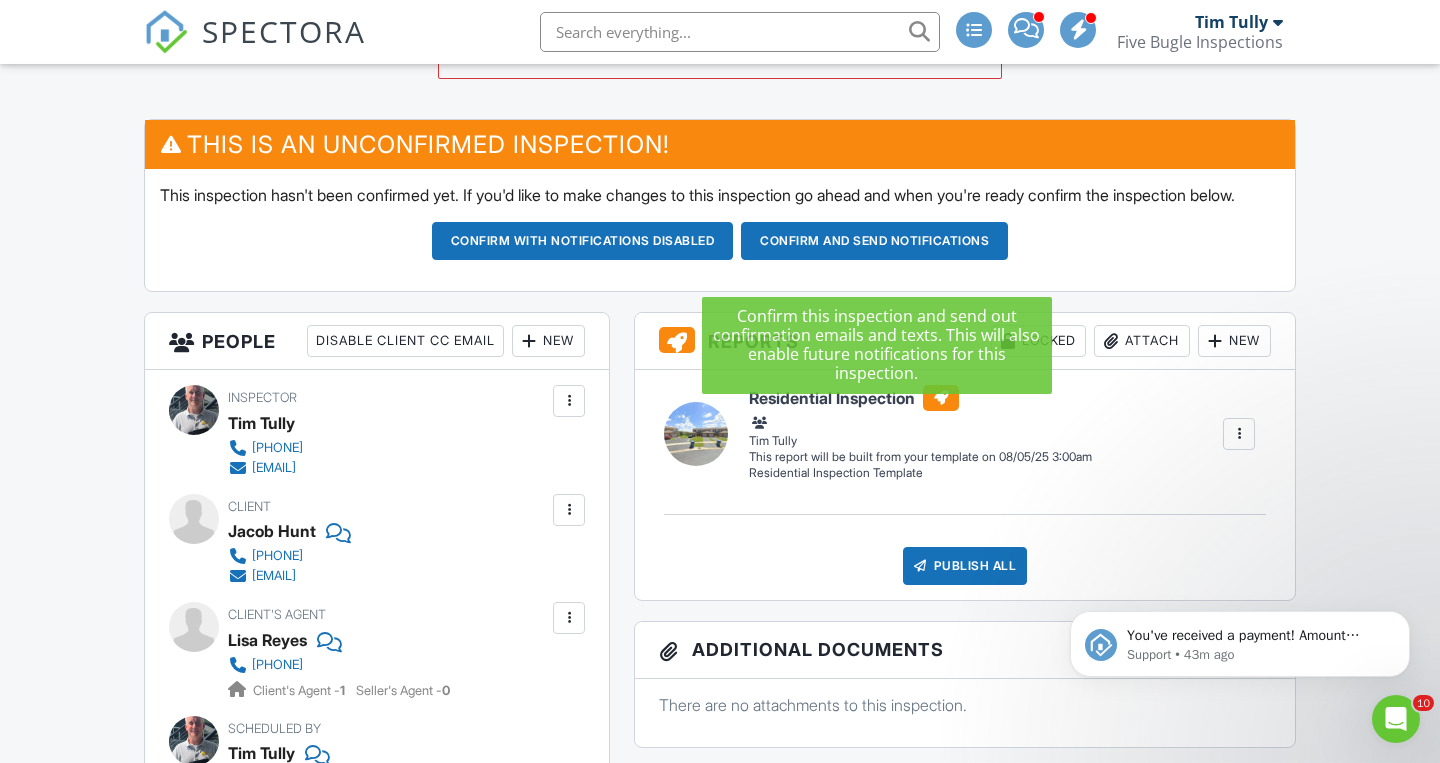 click on "Confirm and send notifications" at bounding box center (583, 241) 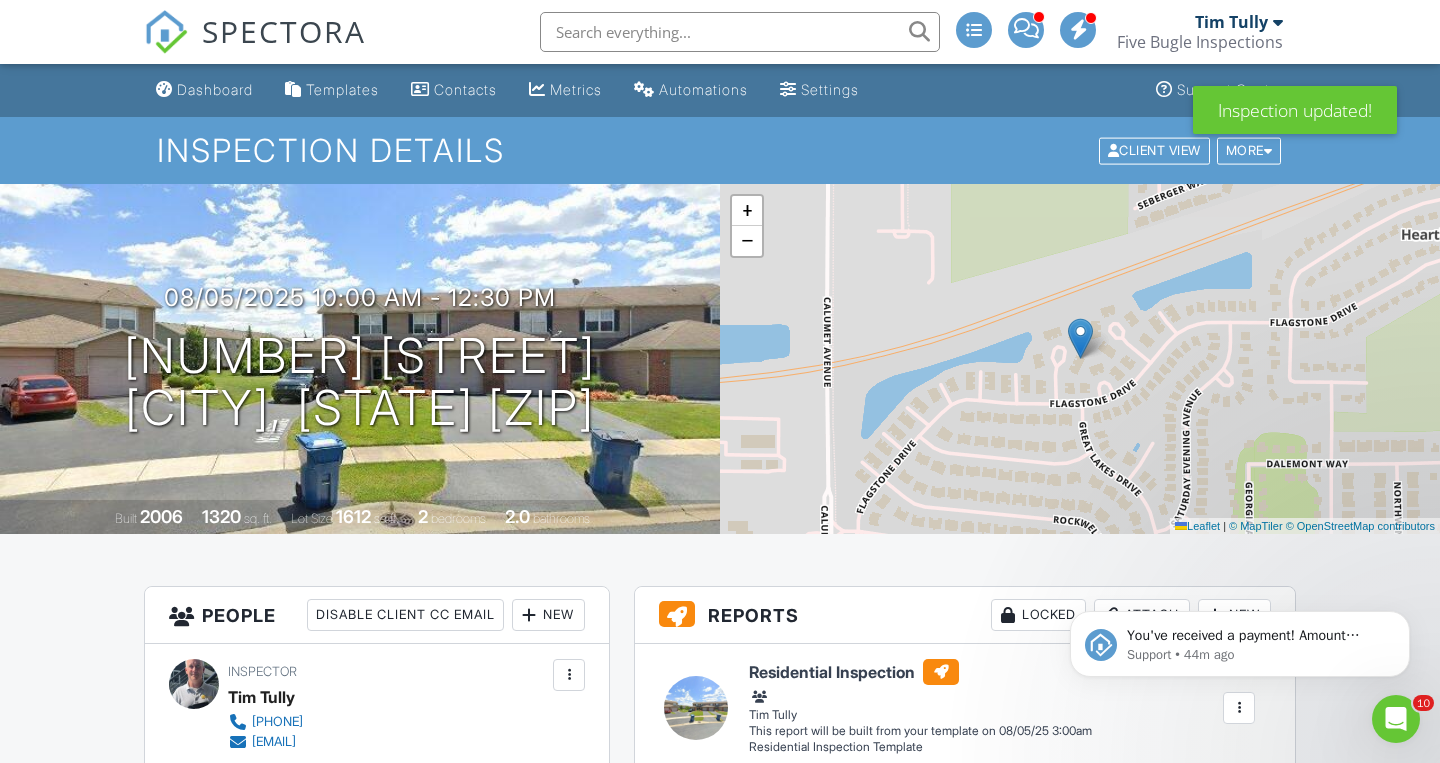 scroll, scrollTop: 0, scrollLeft: 0, axis: both 